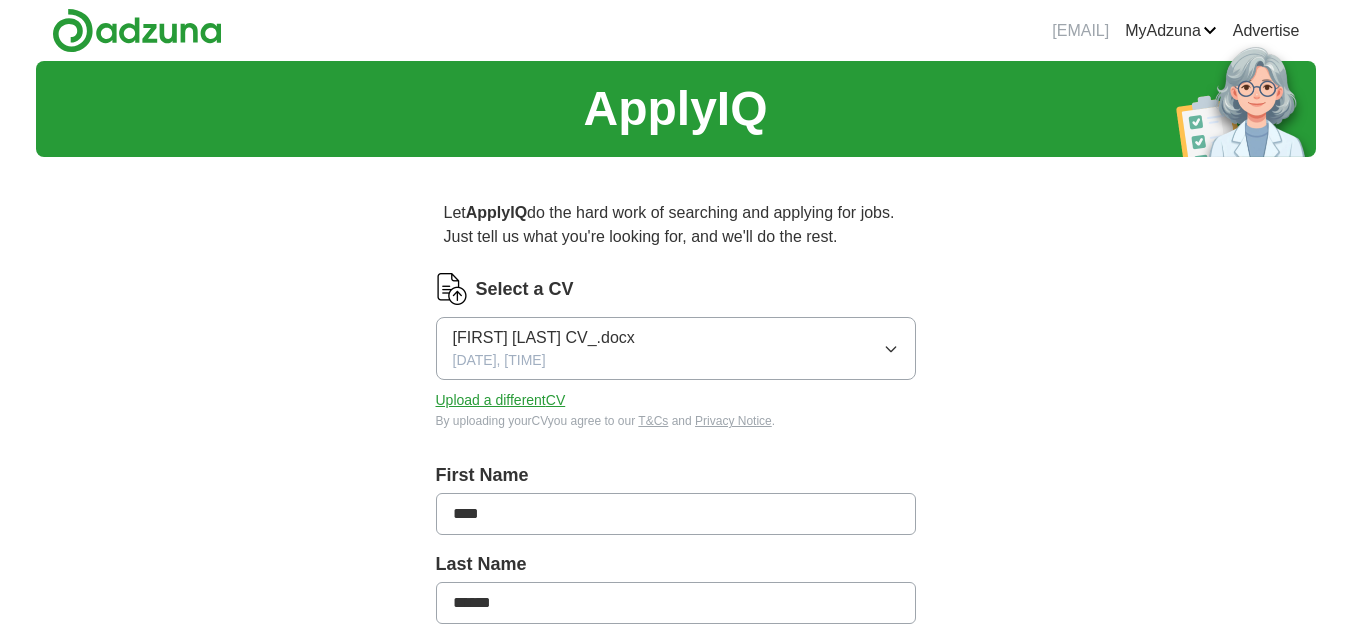 scroll, scrollTop: 0, scrollLeft: 0, axis: both 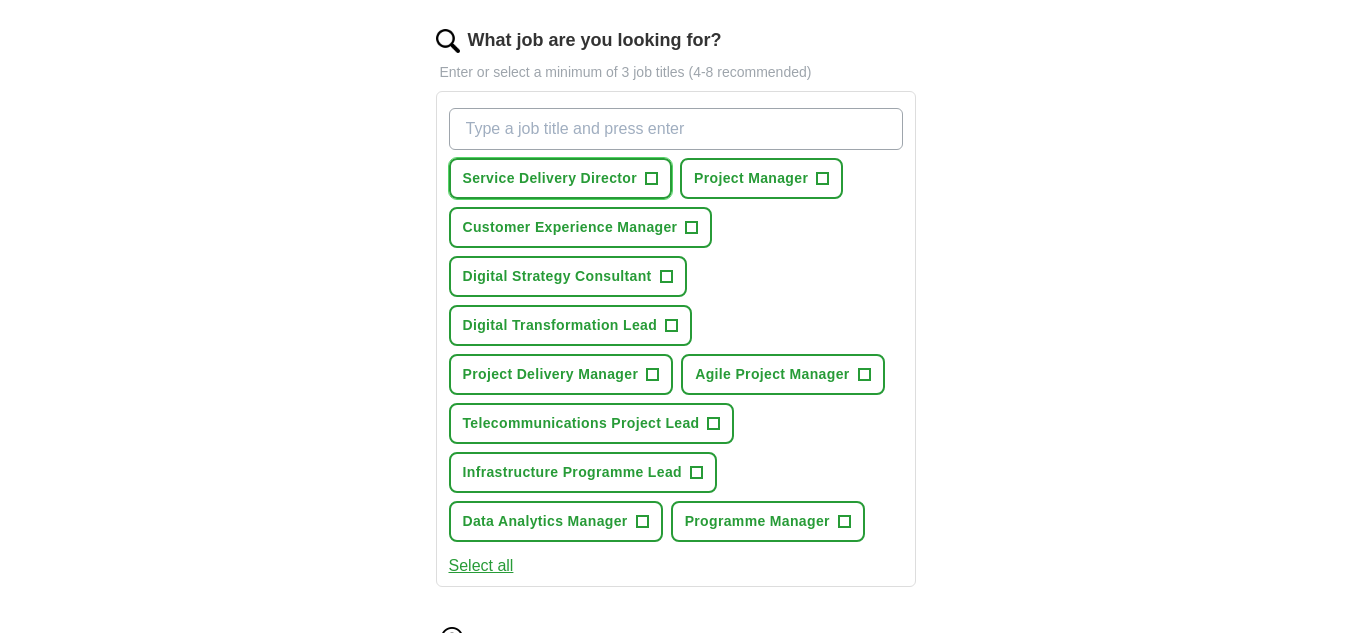 click on "Service Delivery Director +" at bounding box center [561, 178] 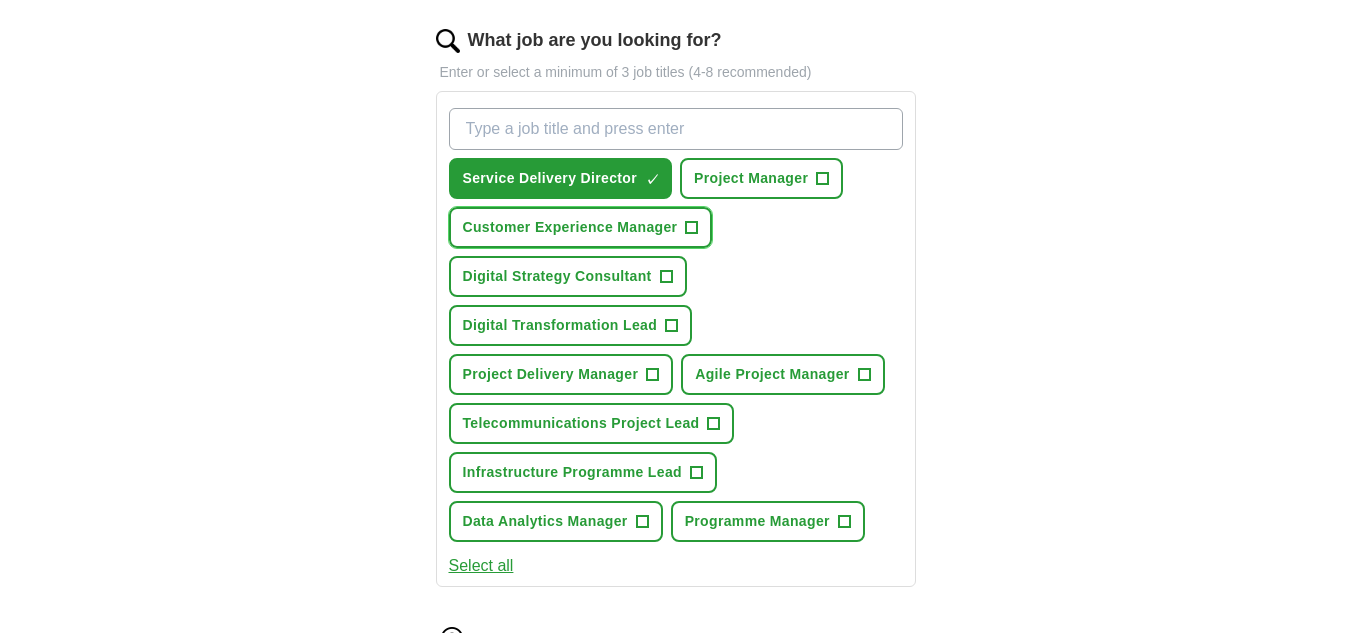 click on "Customer Experience Manager" at bounding box center (570, 227) 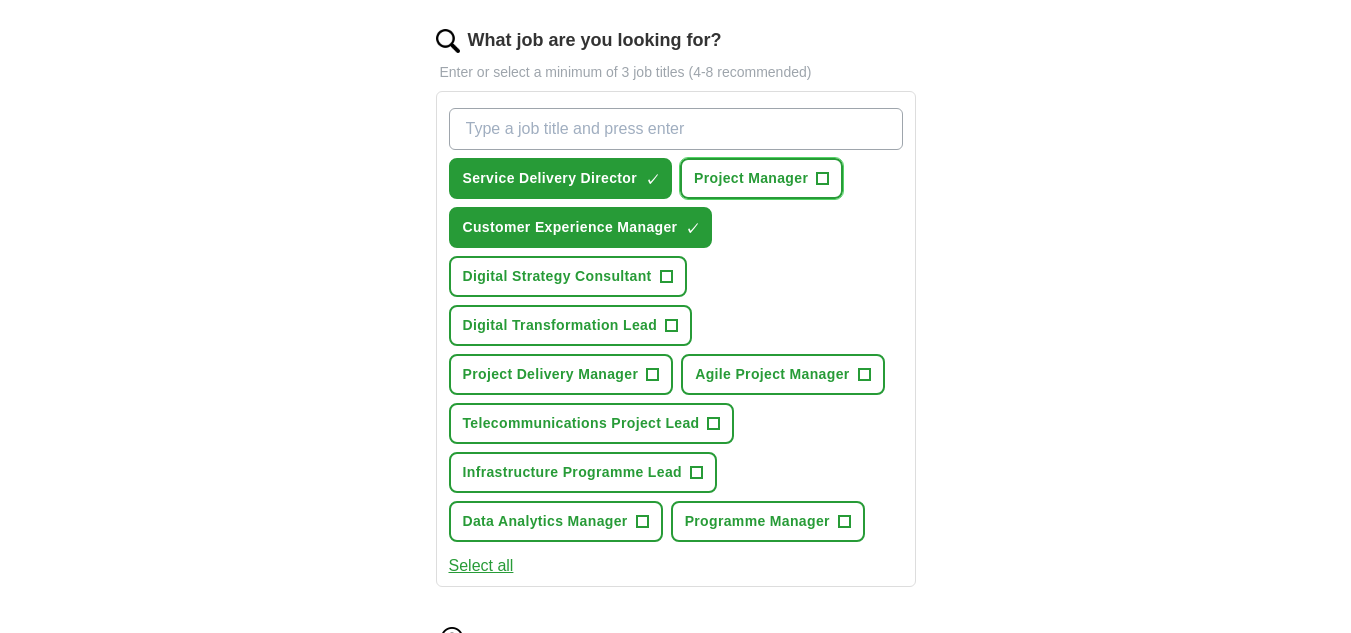 click on "Project Manager" at bounding box center (751, 178) 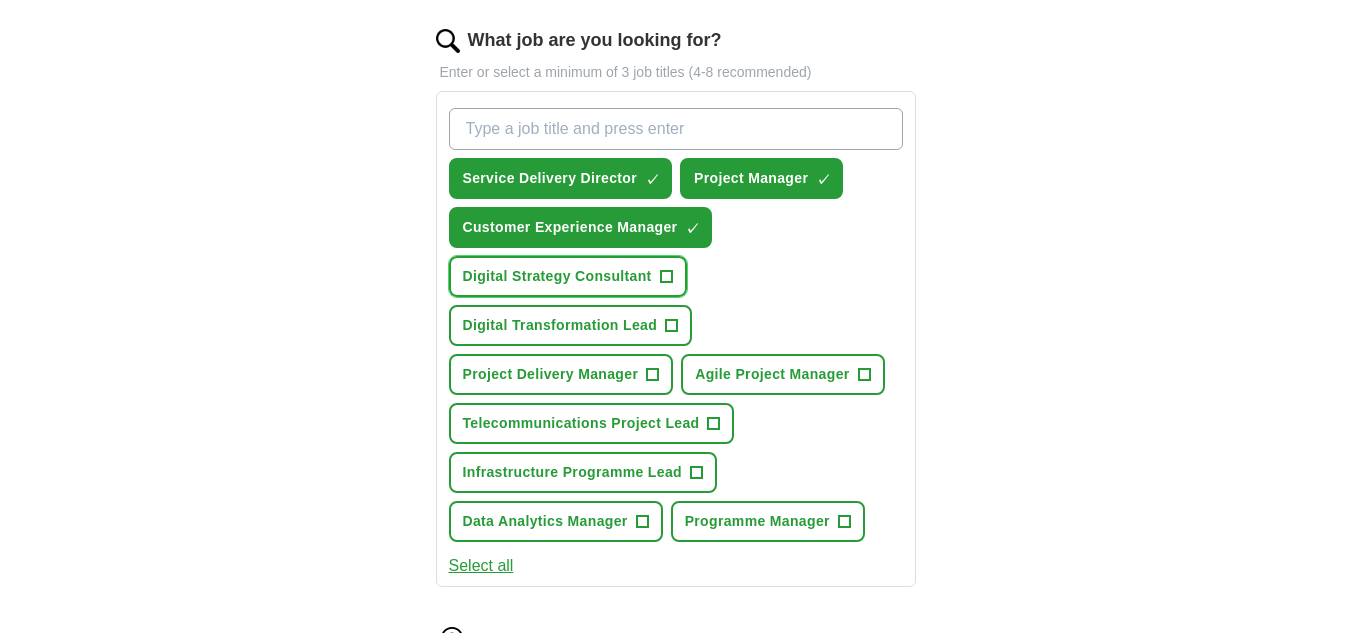 click on "Digital Strategy Consultant" at bounding box center [557, 276] 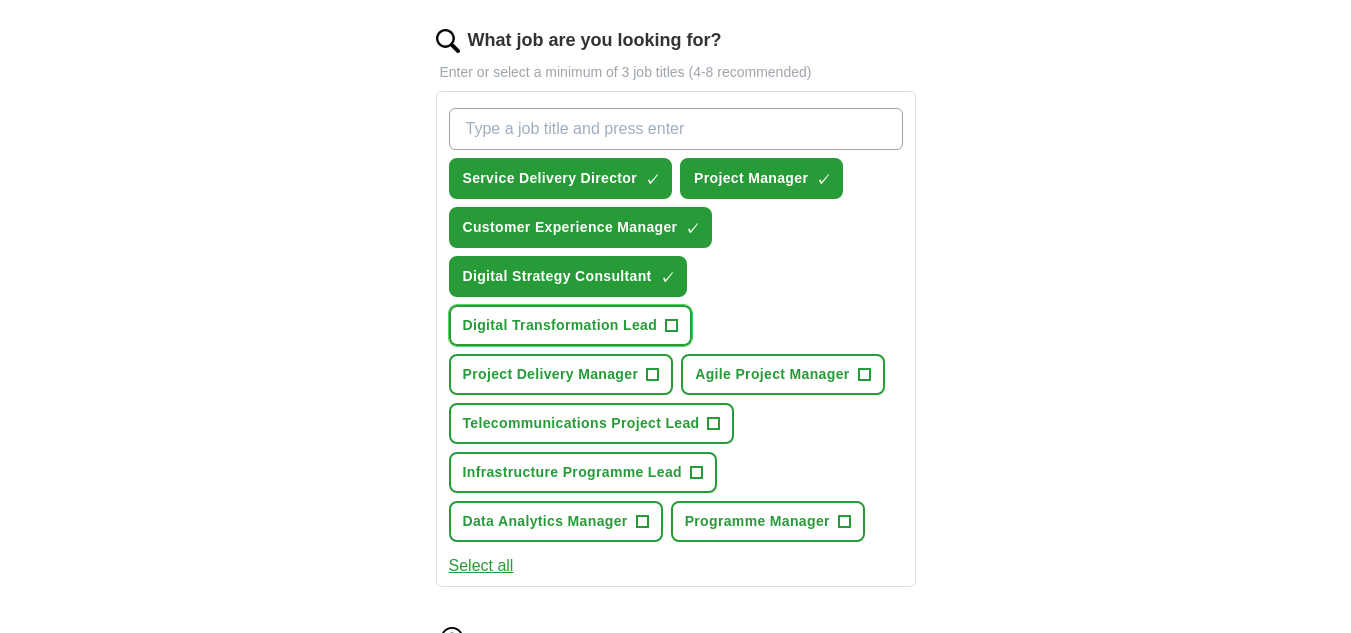 click on "Digital Transformation Lead" at bounding box center (560, 325) 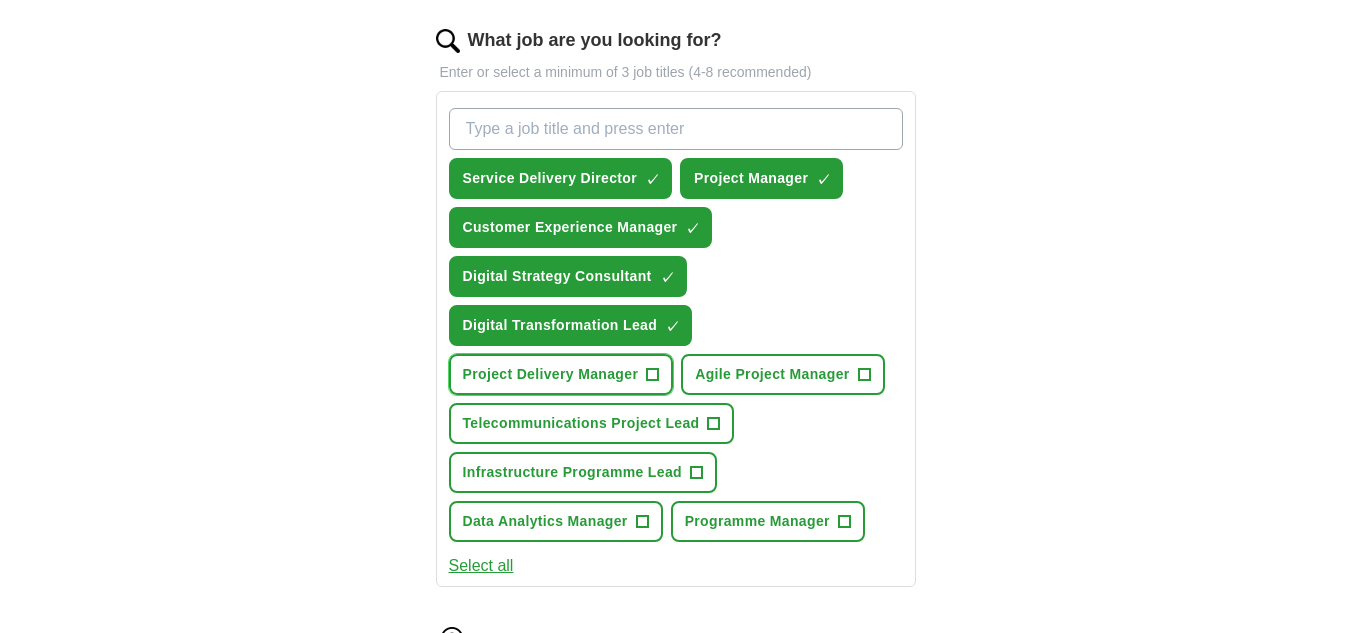 click on "Project Delivery Manager" at bounding box center [551, 374] 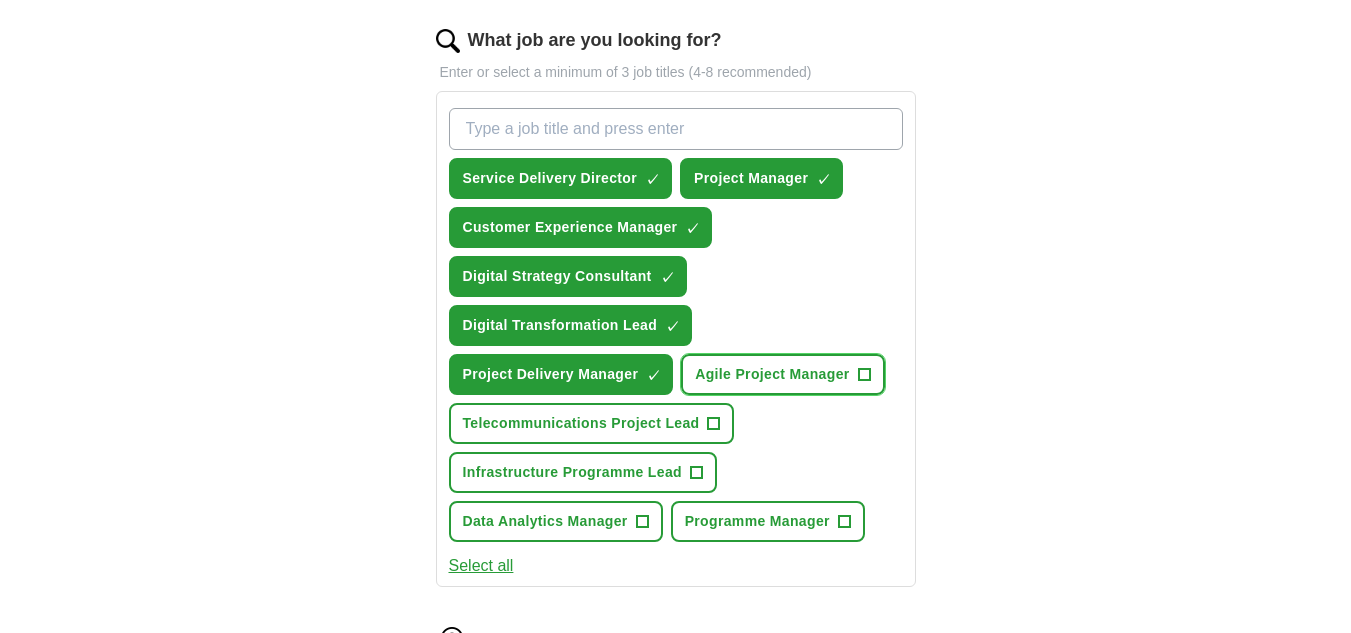 click on "Agile Project Manager" at bounding box center [772, 374] 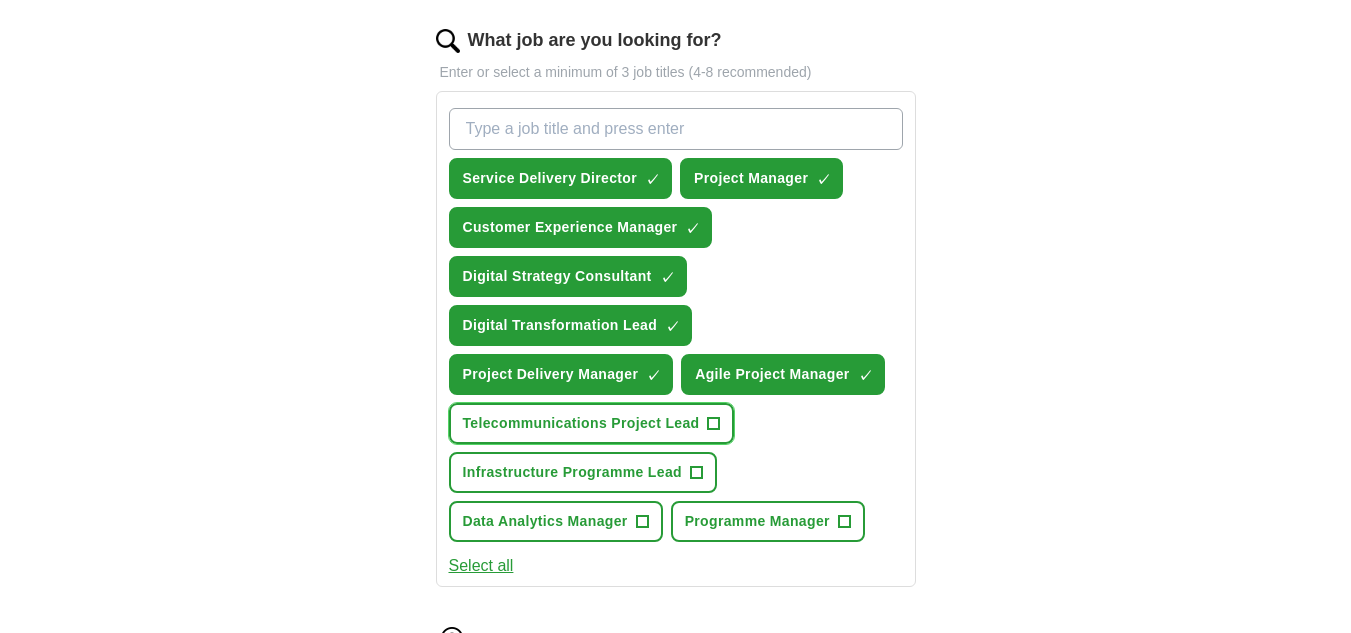 click on "Telecommunications Project Lead +" at bounding box center (592, 423) 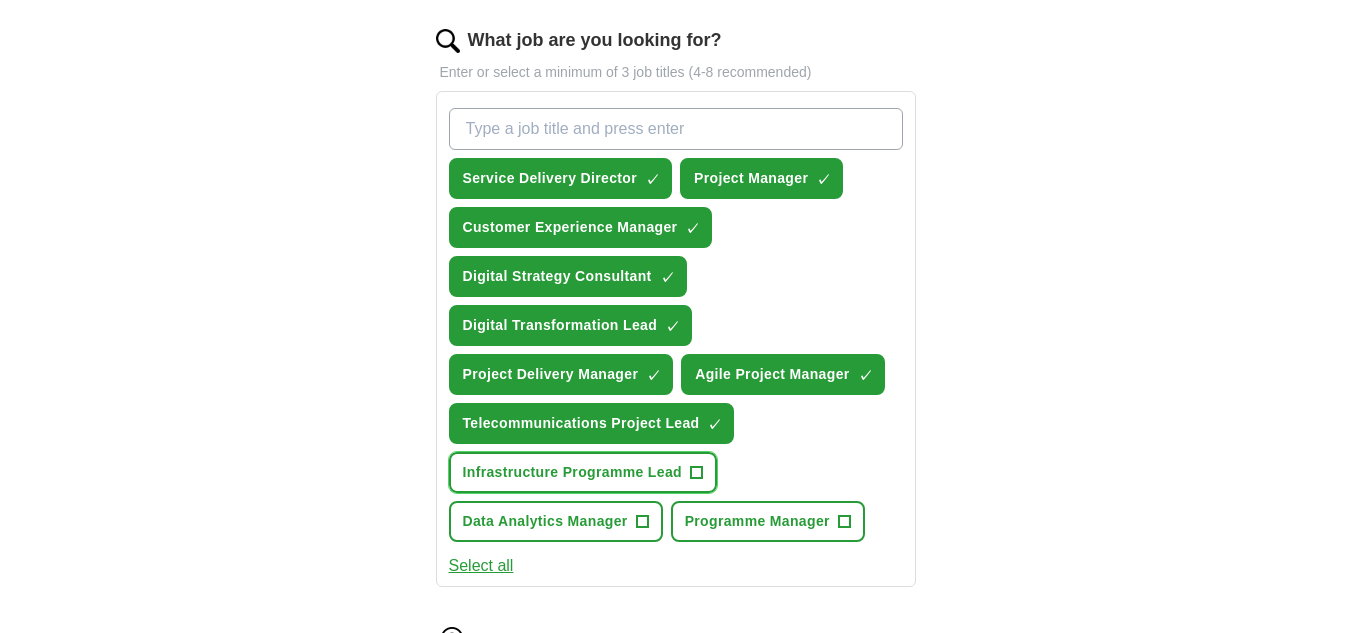 click on "Infrastructure Programme Lead" at bounding box center [572, 472] 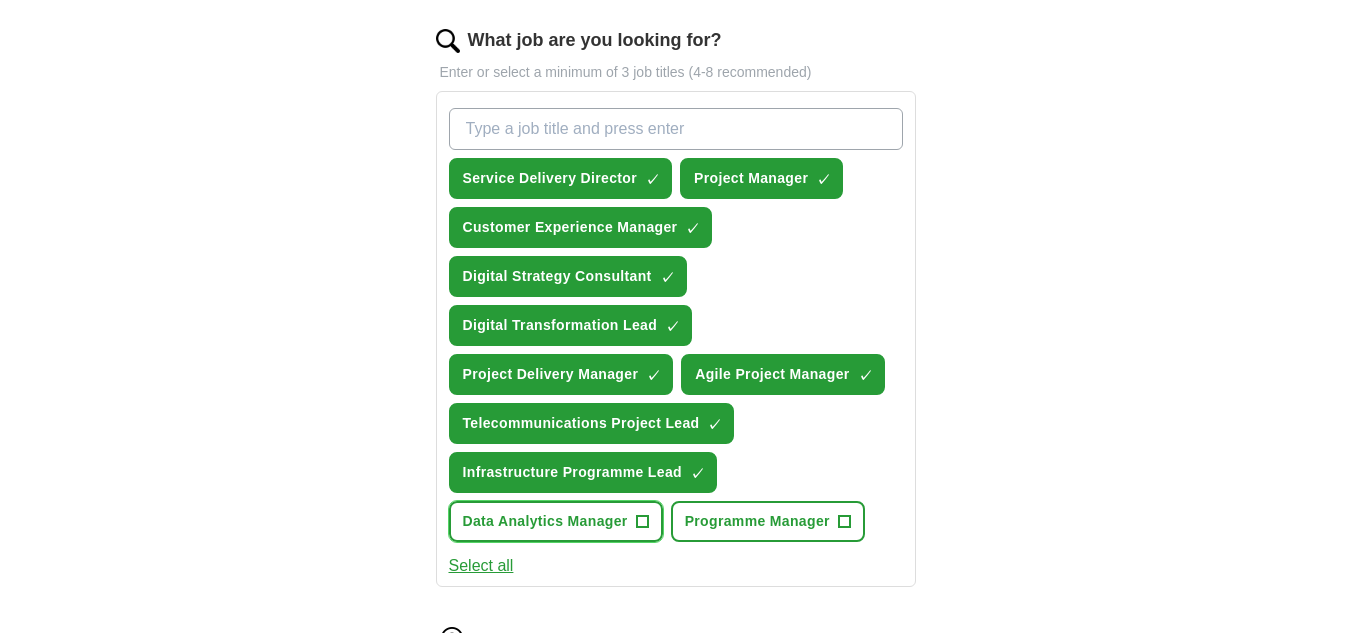 click on "Data Analytics Manager" at bounding box center (545, 521) 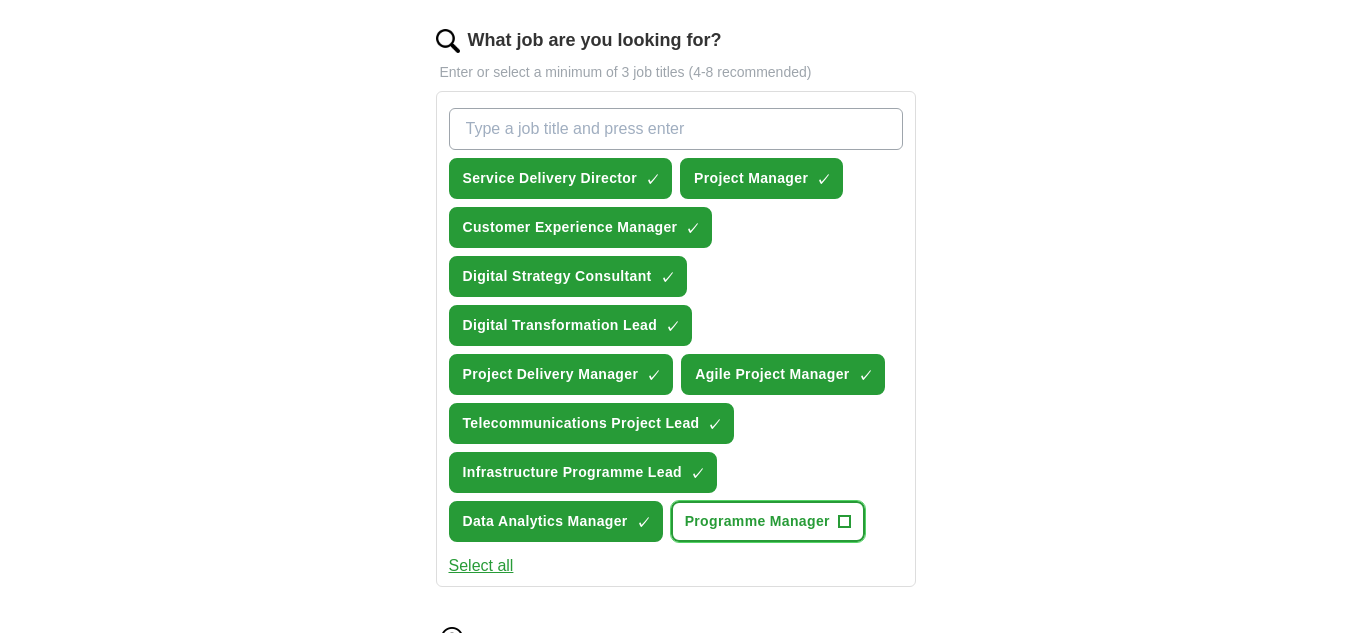 click on "Programme Manager" at bounding box center [757, 521] 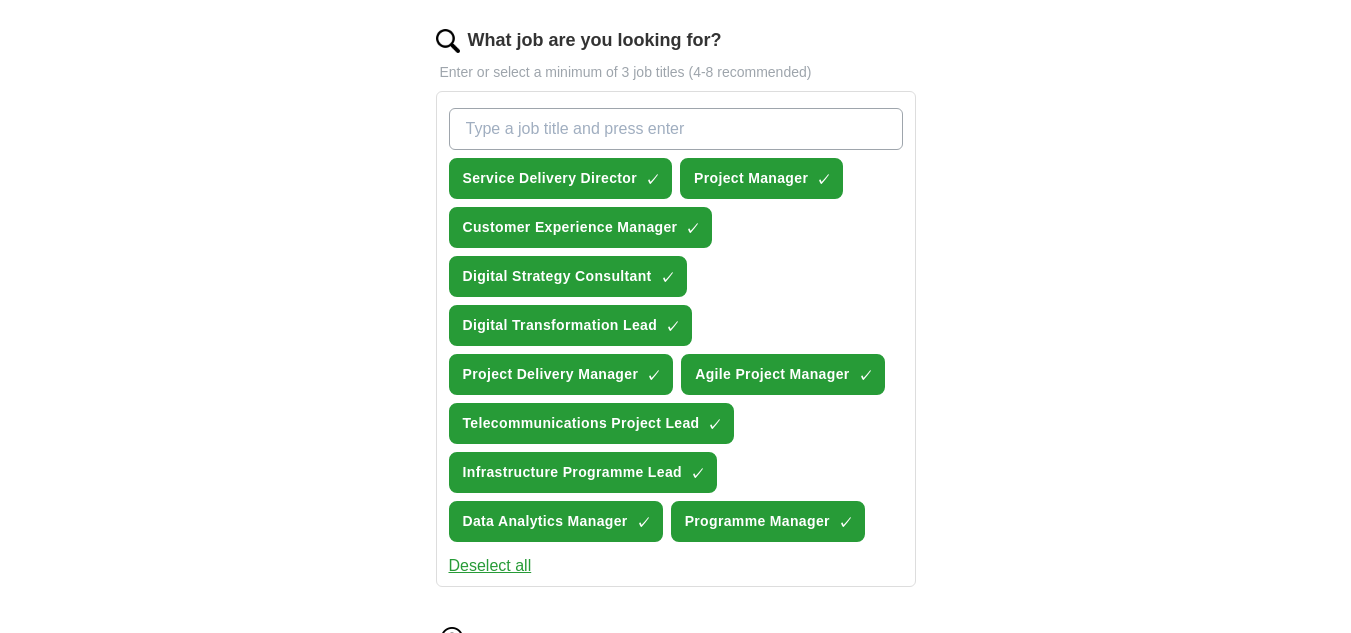click on "What job are you looking for?" at bounding box center [676, 129] 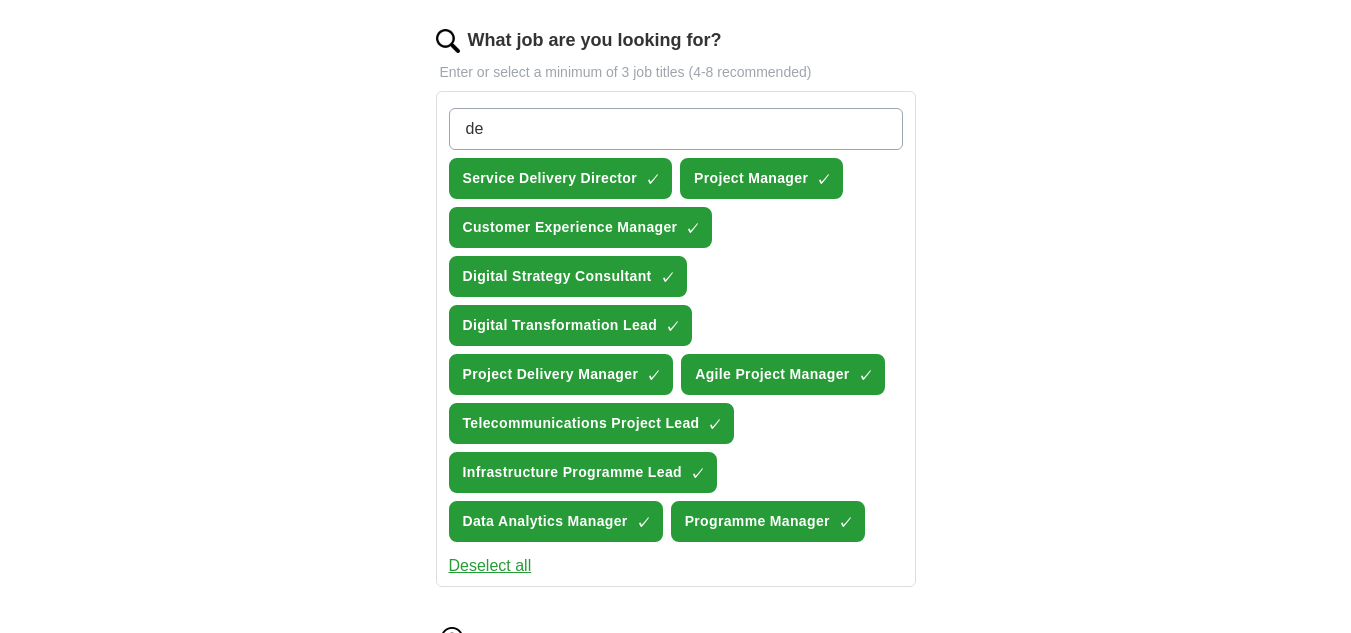 type on "d" 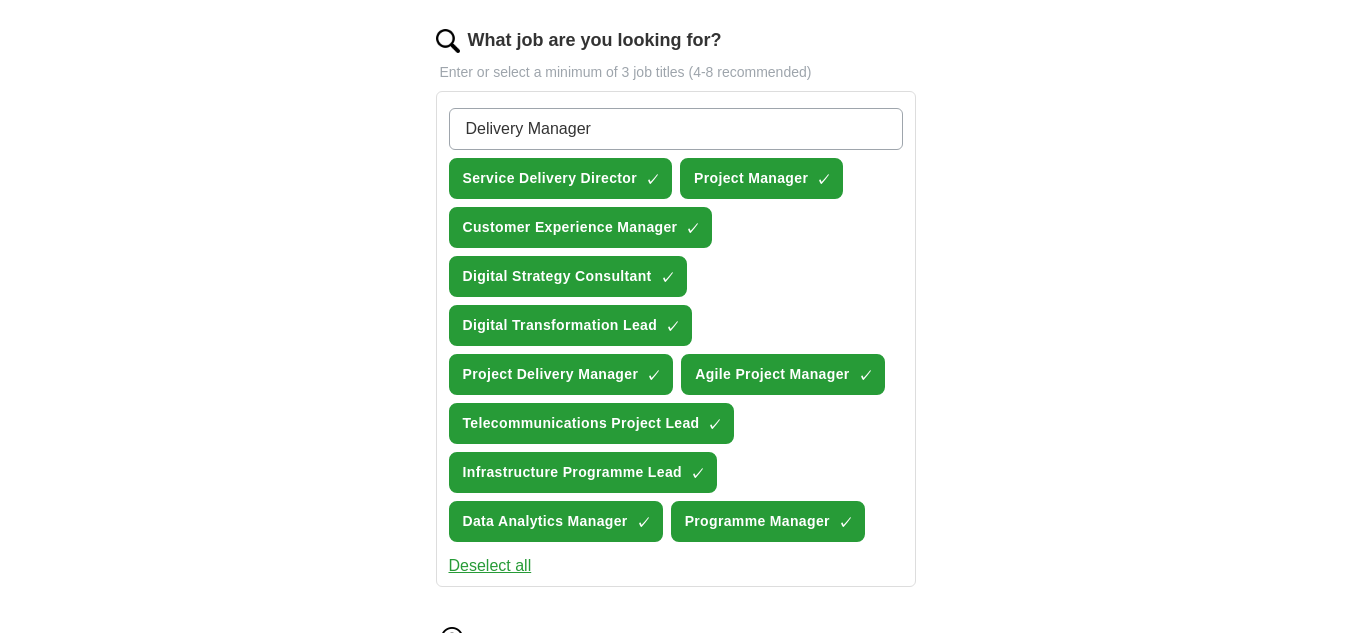 type on "Delivery Manager" 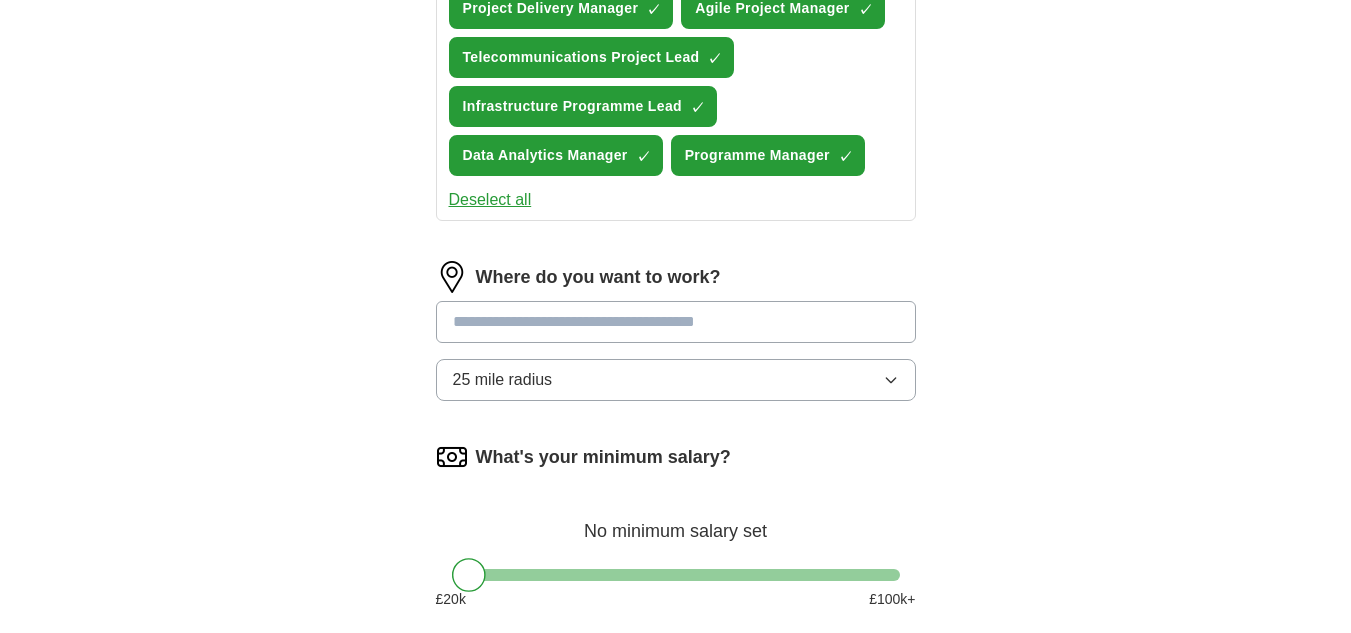 scroll, scrollTop: 1024, scrollLeft: 0, axis: vertical 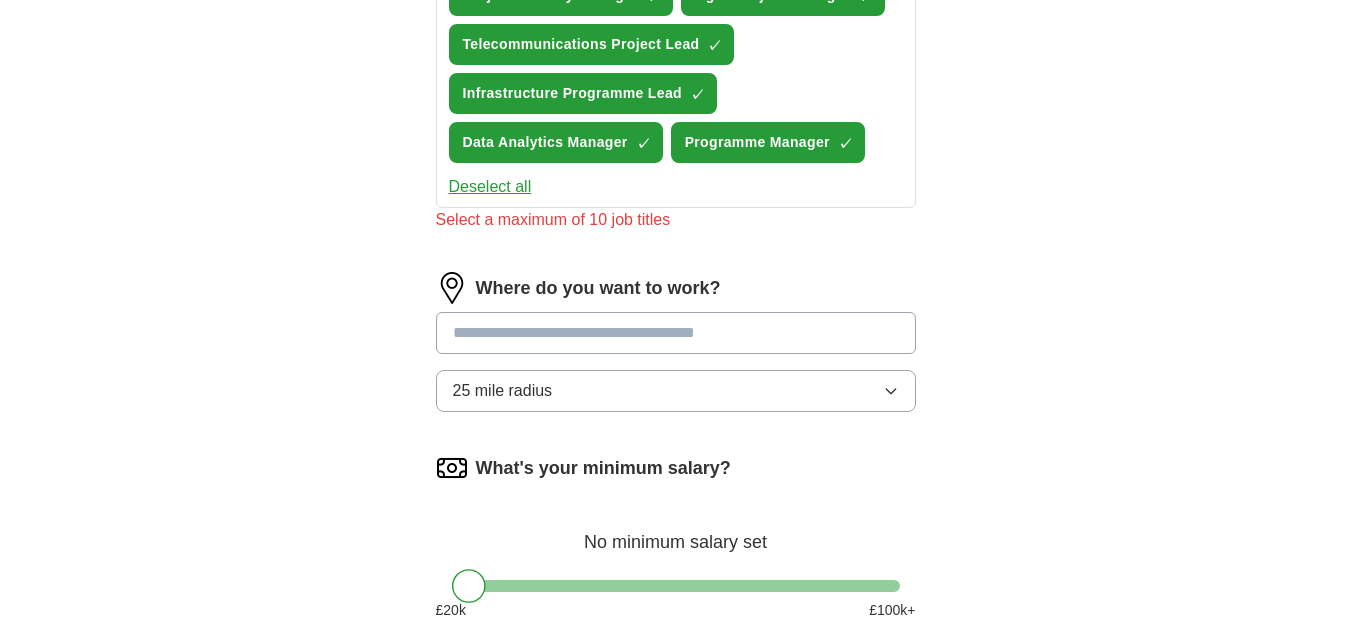 click on "Where do you want to work? 25 mile radius" at bounding box center (676, 350) 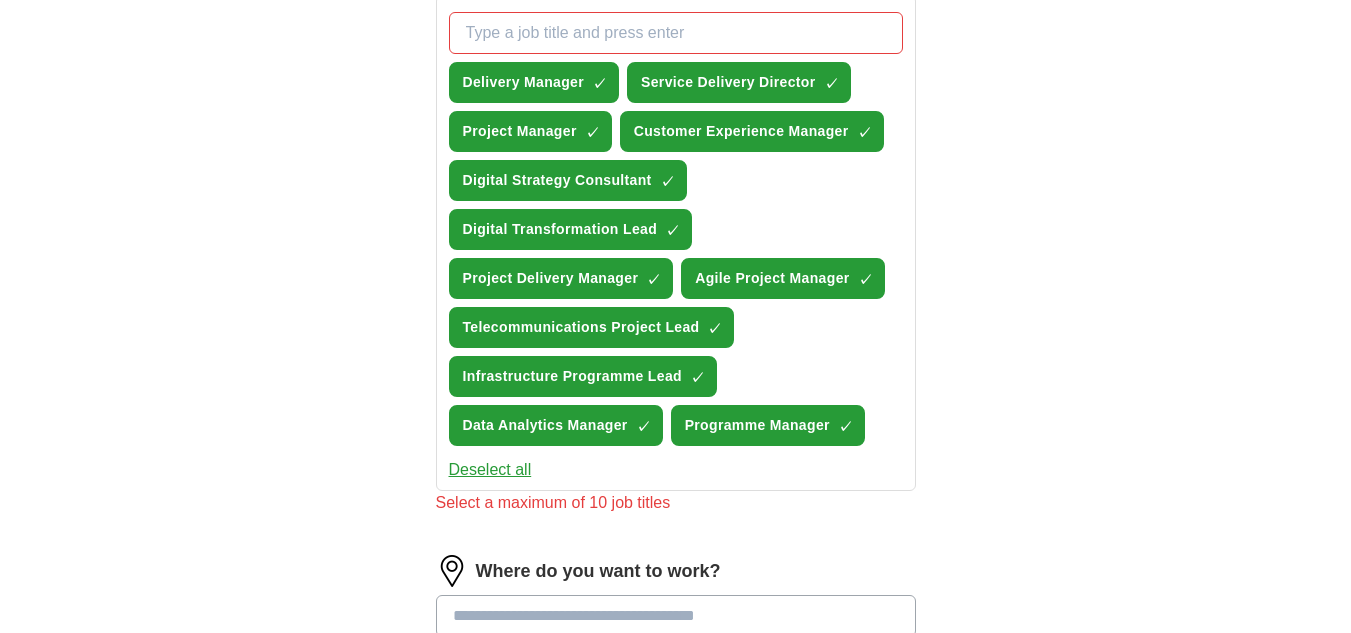scroll, scrollTop: 721, scrollLeft: 0, axis: vertical 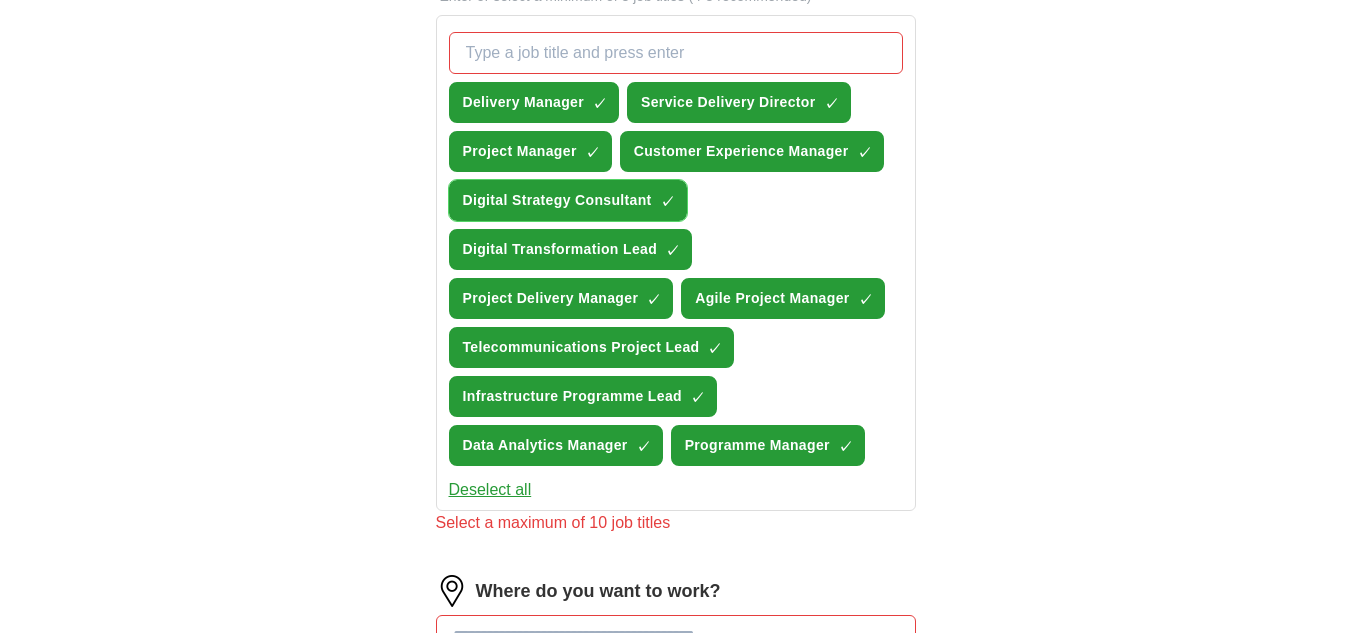 click on "×" at bounding box center [0, 0] 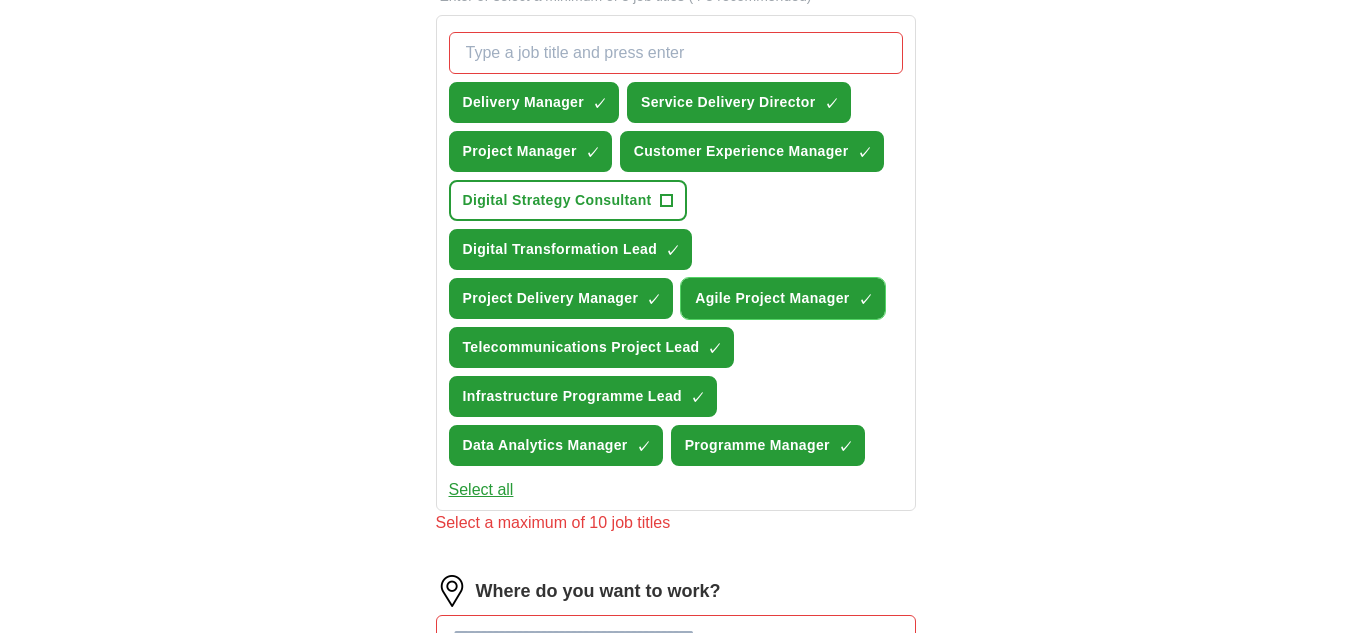 click on "×" at bounding box center [0, 0] 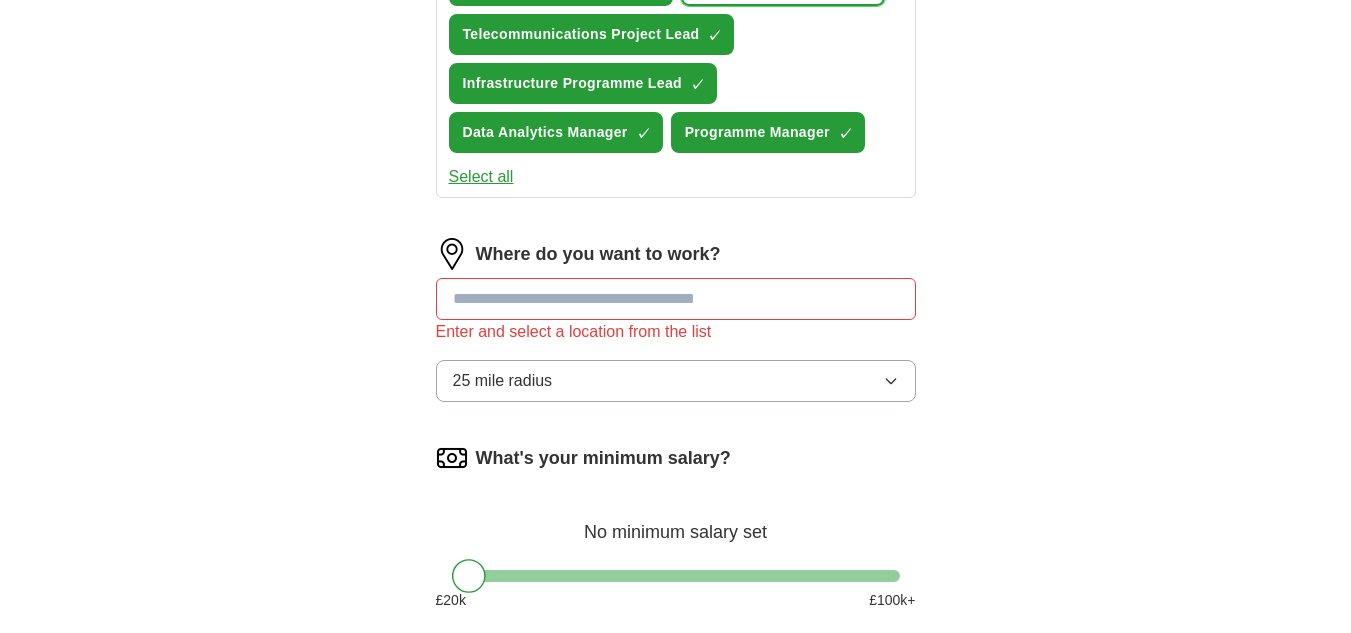 scroll, scrollTop: 1068, scrollLeft: 0, axis: vertical 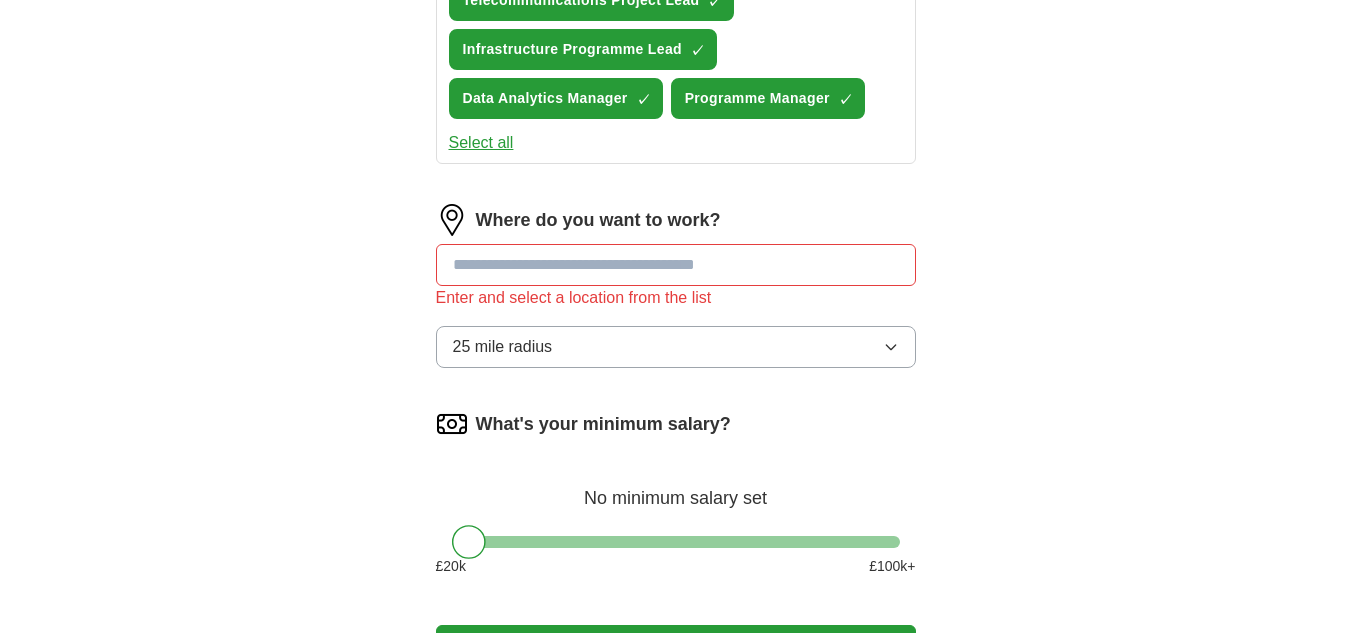 click at bounding box center (676, 265) 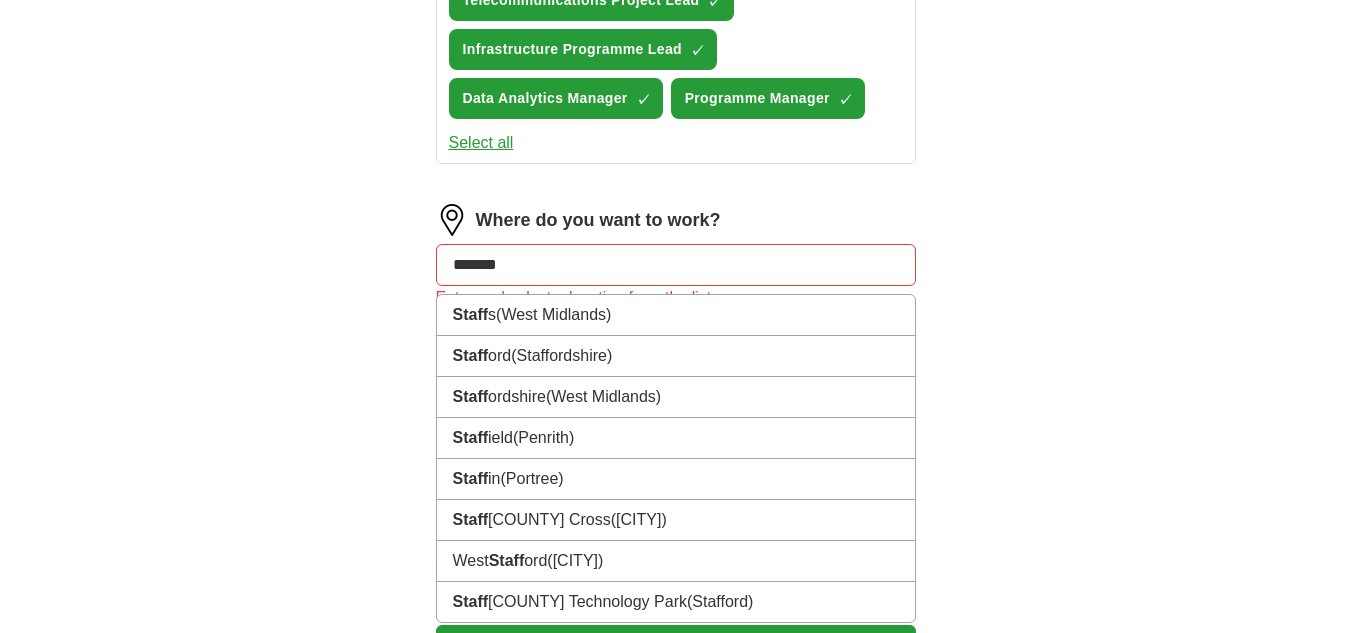 type on "********" 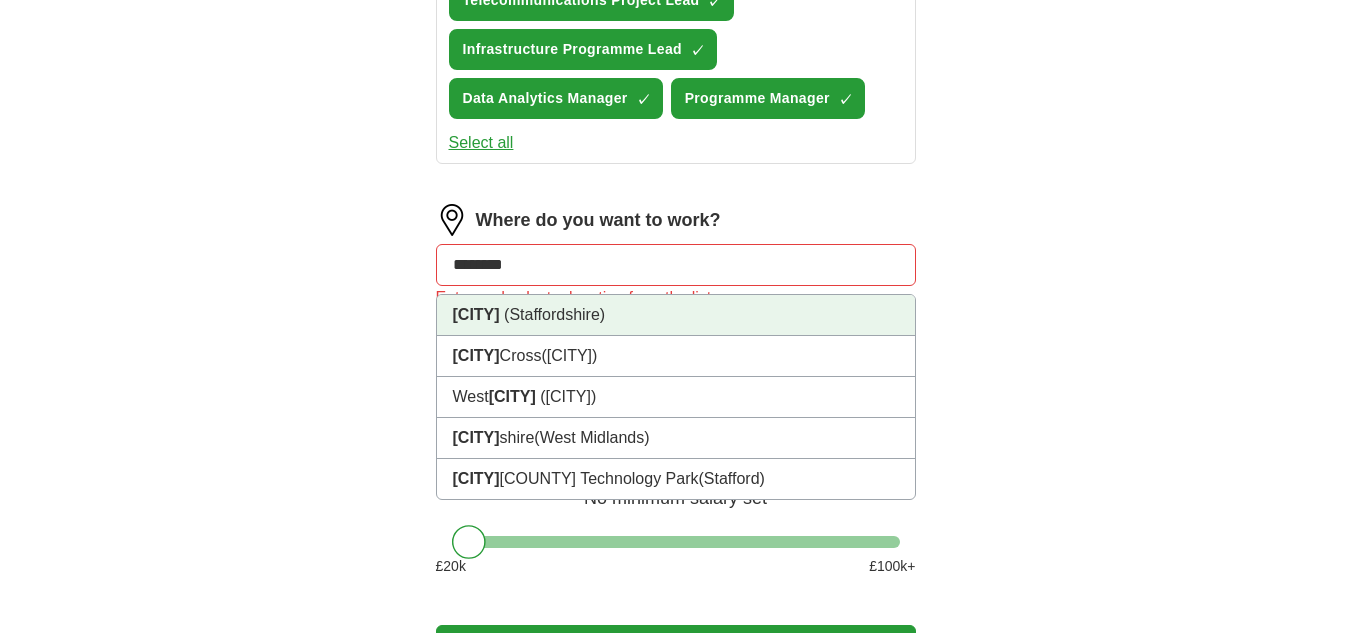 click on "(Staffordshire)" at bounding box center [554, 314] 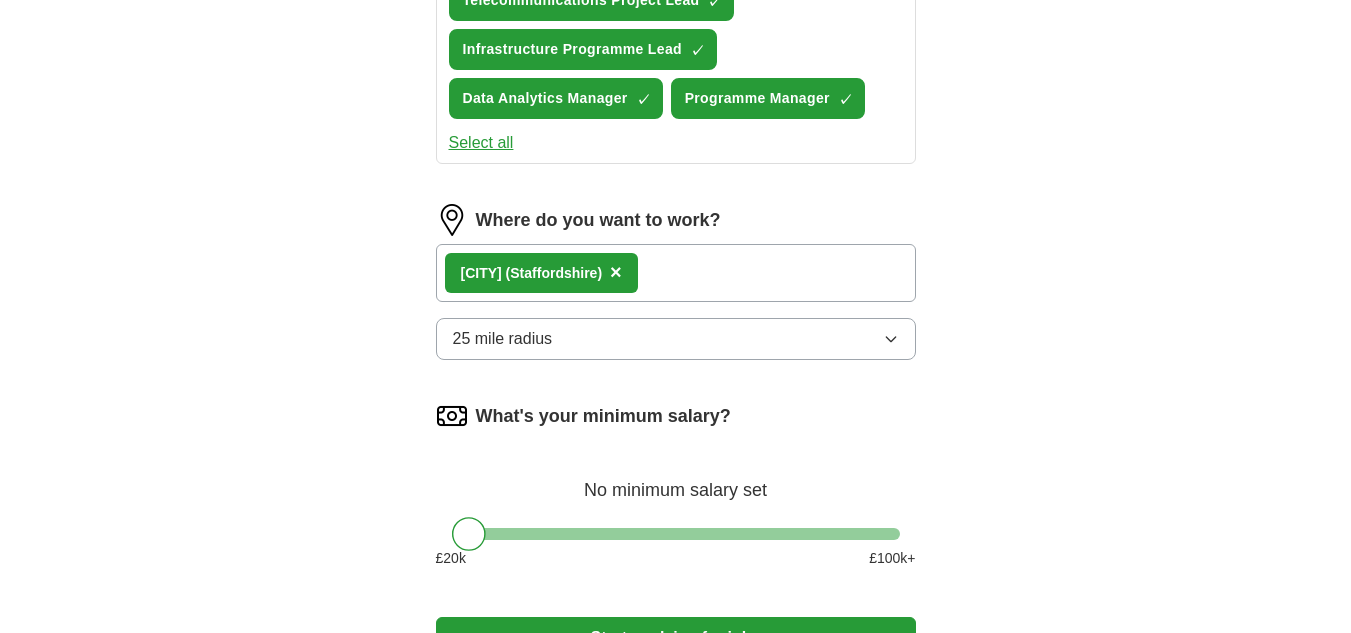 click on "25 mile radius" at bounding box center [503, 339] 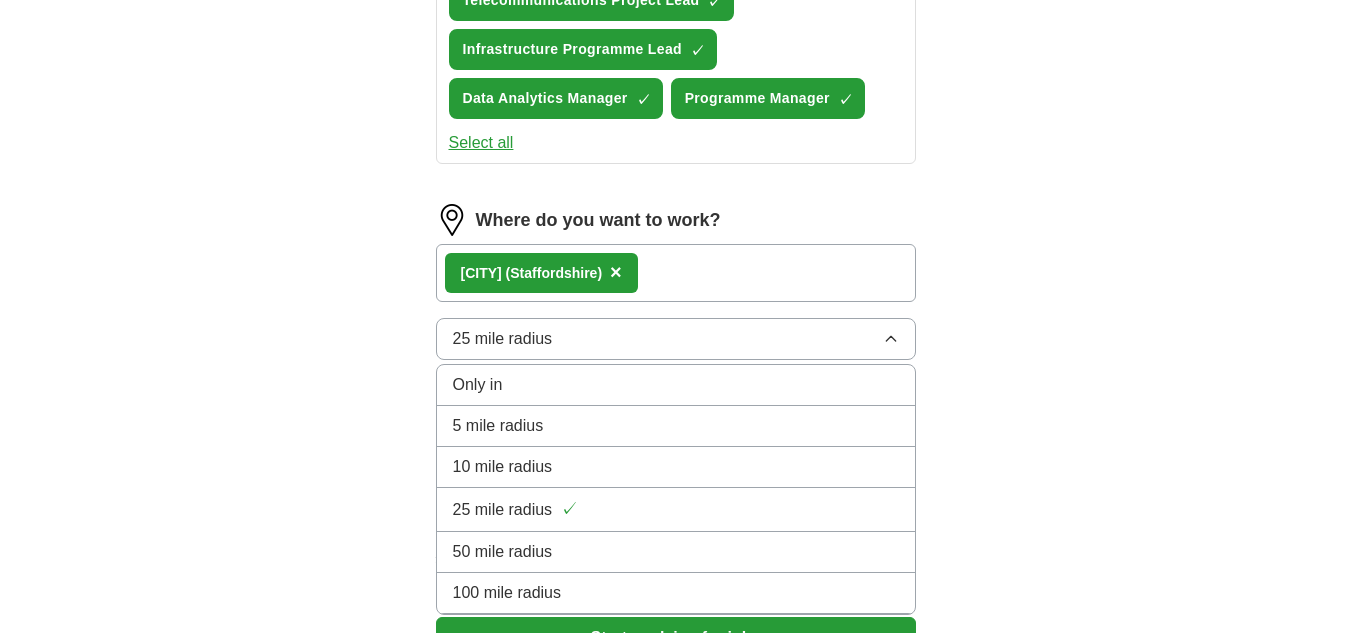 click on "25 mile radius" at bounding box center (503, 510) 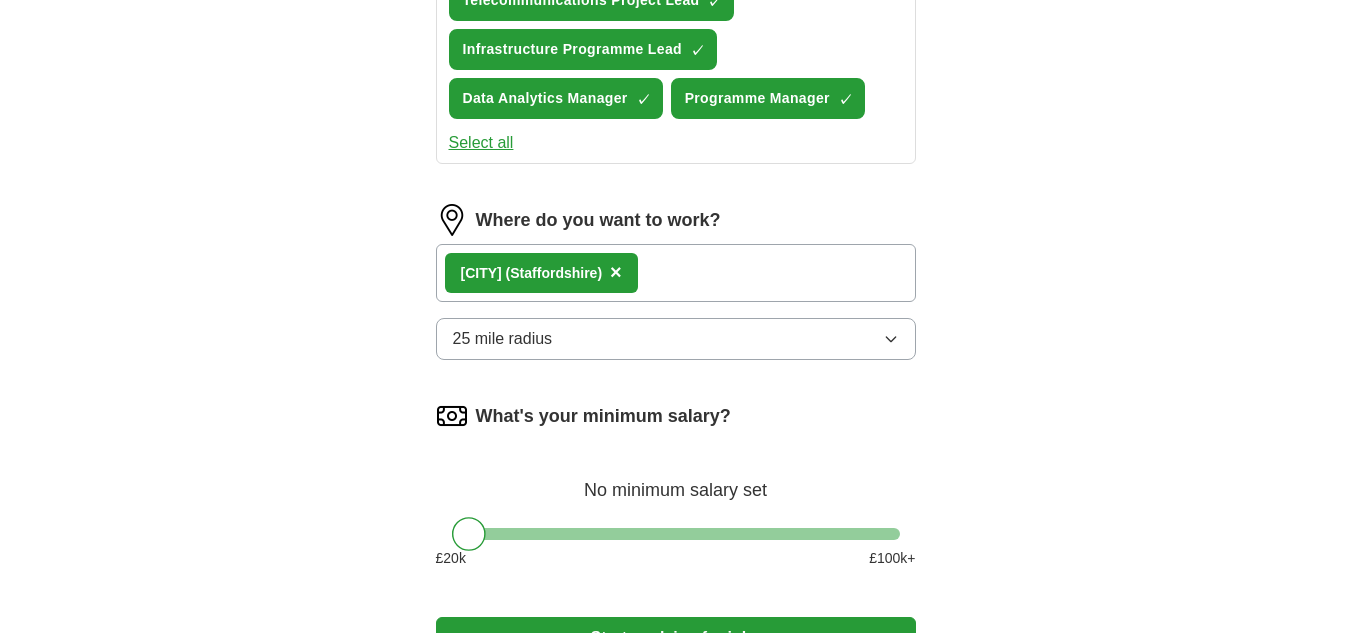 click on "ApplyIQ Let ApplyIQ do the hard work of searching and applying for jobs. Just tell us what you're looking for, and we'll do the rest. Select a CV [FIRST] [LAST] CV_.docx [DATE], [TIME] Upload a different CV By uploading your CV you agree to our T&Cs and Privacy Notice. First Name **** Last Name ****** What job are you looking for? Enter or select a minimum of 3 job titles (4-8 recommended) Delivery Manager ✓ × Service Delivery Director ✓ × Project Manager ✓ × Customer Experience Manager ✓ × Digital Strategy Consultant + Digital Transformation Lead ✓ × Project Delivery Manager ✓ × Agile Project Manager + Telecommunications Project Lead ✓ × Infrastructure Programme Lead ✓ × Data Analytics Manager ✓ × Programme Manager ✓ × Select all Where do you want to work? [CITY] ([COUNTY]) × 25 mile radius What's your minimum salary? No minimum salary set £ 20 k £ 100 k+ Start applying for jobs By registering, you consent to us applying to suitable jobs for you" at bounding box center (676, -147) 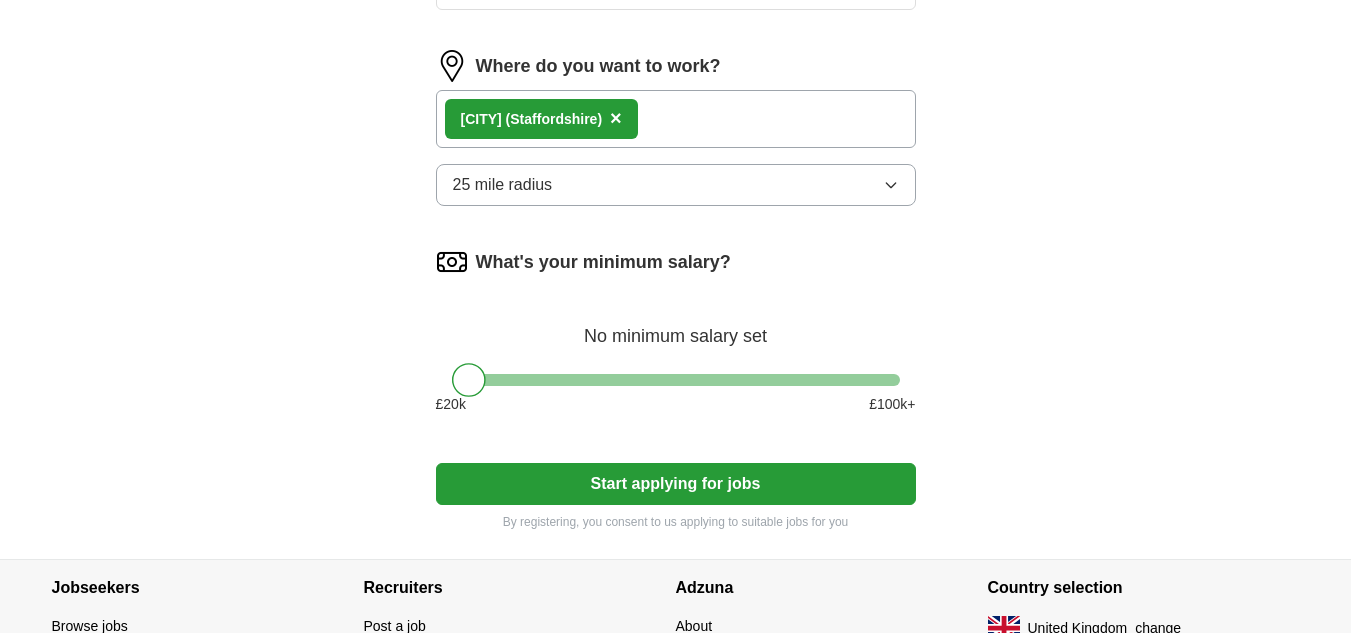 scroll, scrollTop: 1273, scrollLeft: 0, axis: vertical 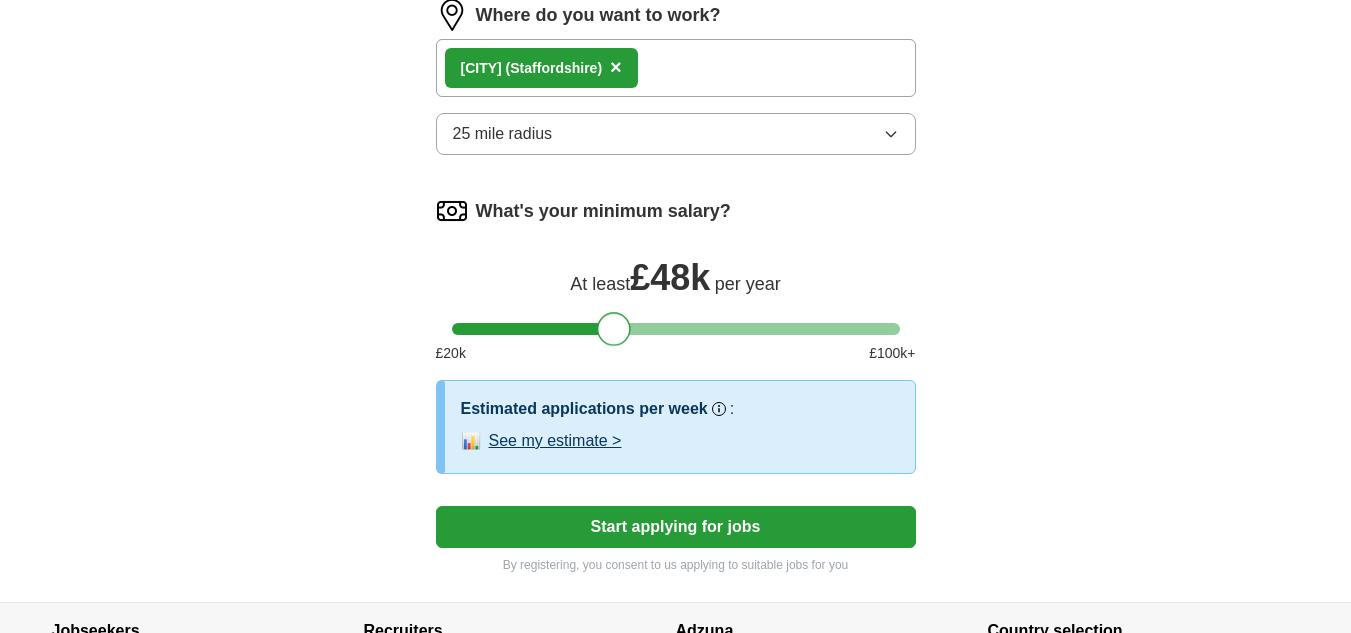drag, startPoint x: 469, startPoint y: 324, endPoint x: 613, endPoint y: 326, distance: 144.01389 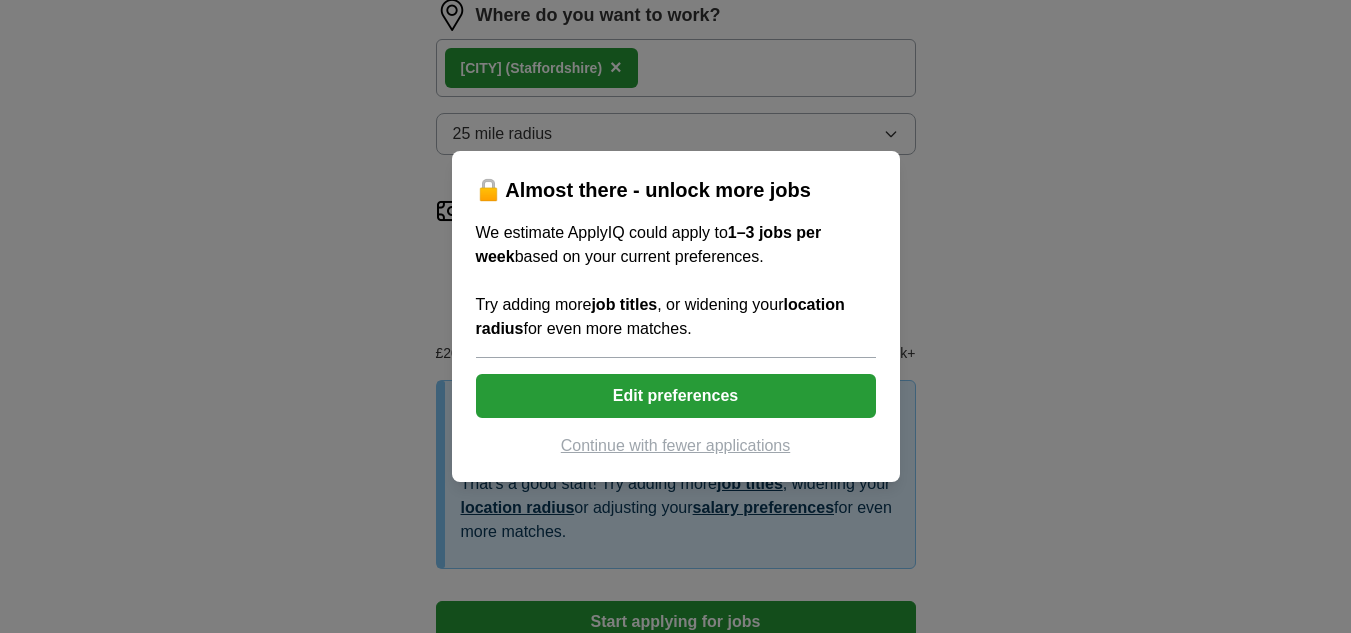 click on "Edit preferences" at bounding box center [676, 396] 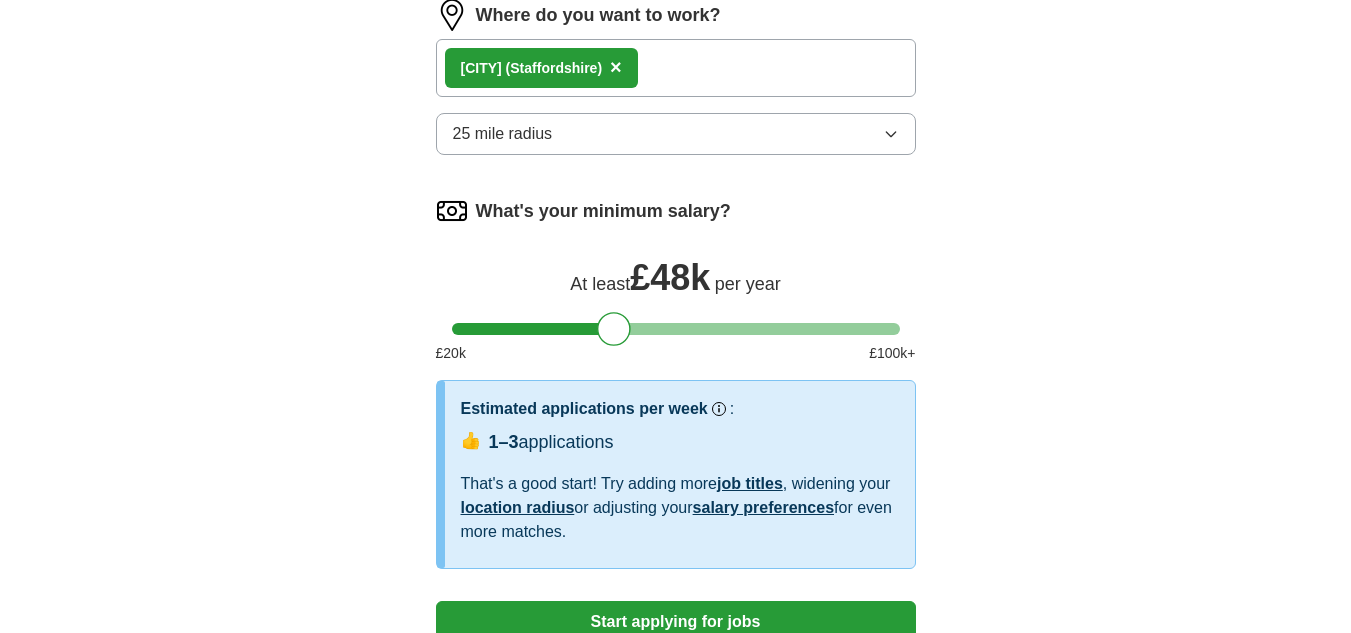 click on "25 mile radius" at bounding box center (676, 134) 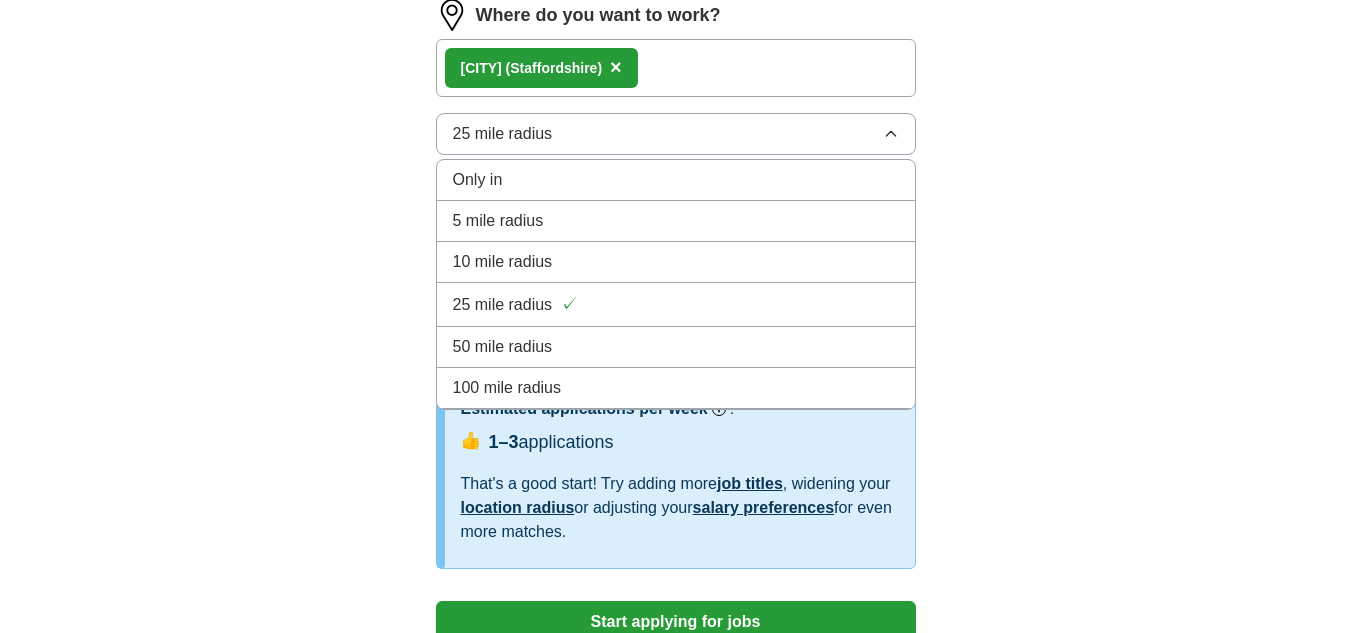 click on "50 mile radius" at bounding box center (676, 347) 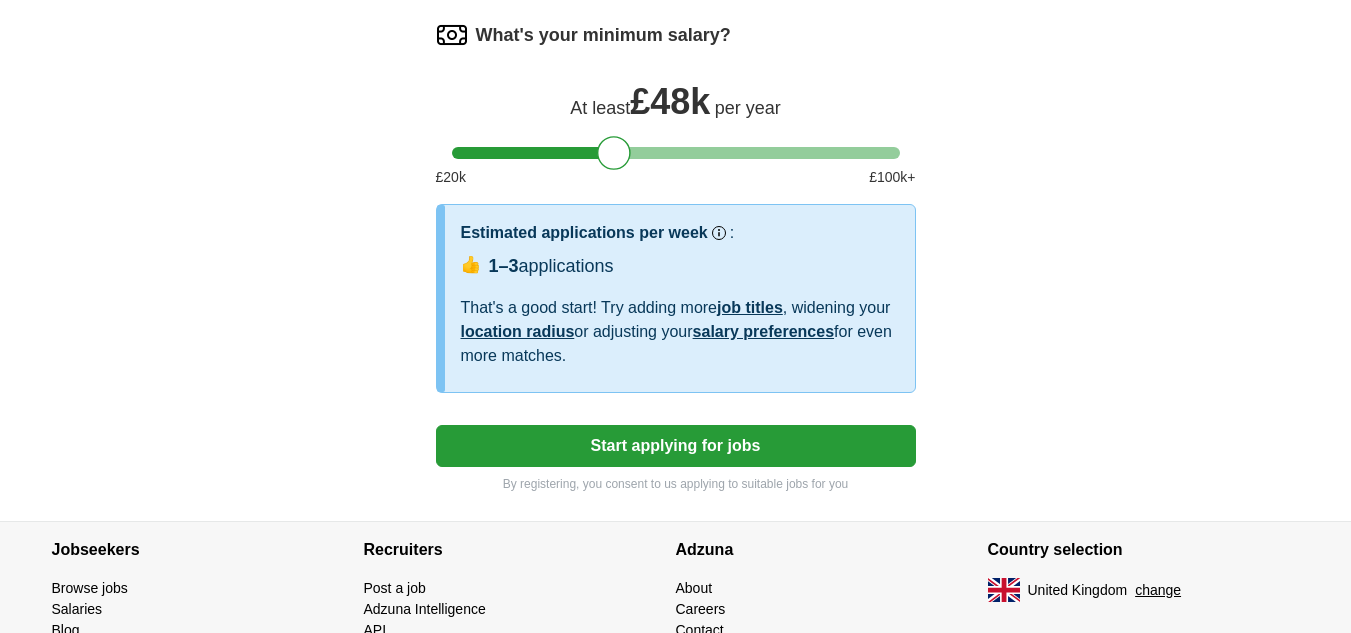 scroll, scrollTop: 1500, scrollLeft: 0, axis: vertical 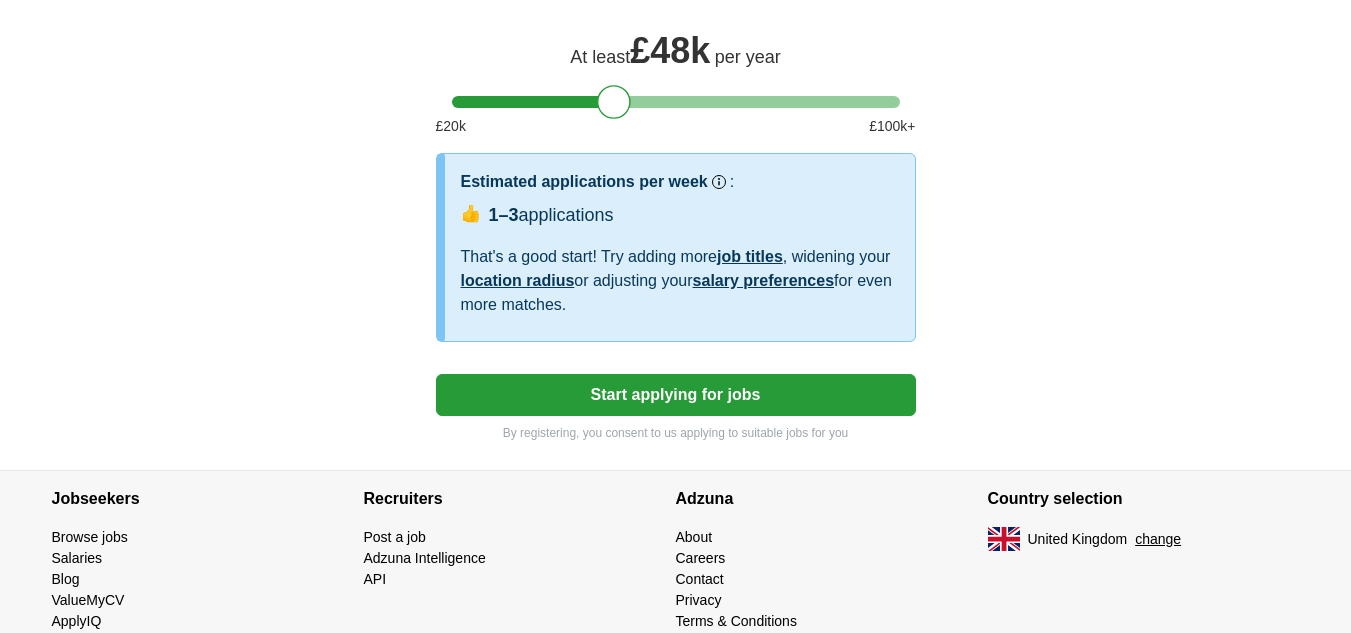 click on "Start applying for jobs" at bounding box center [676, 395] 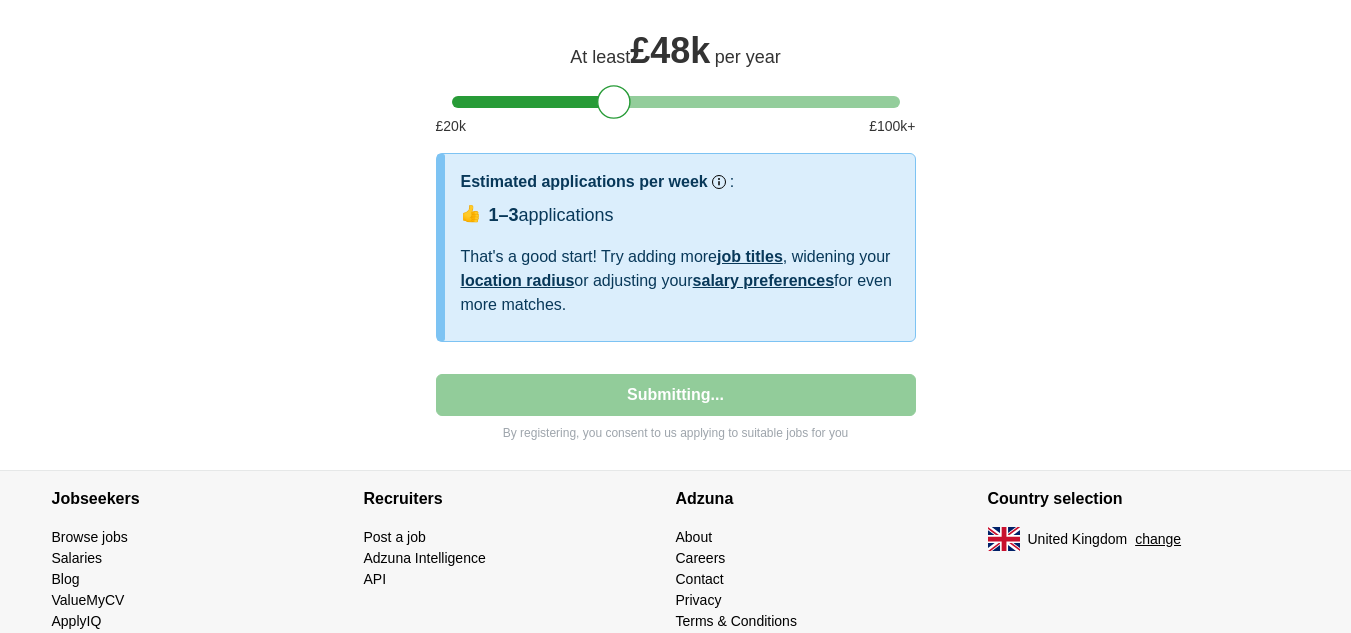 select on "**" 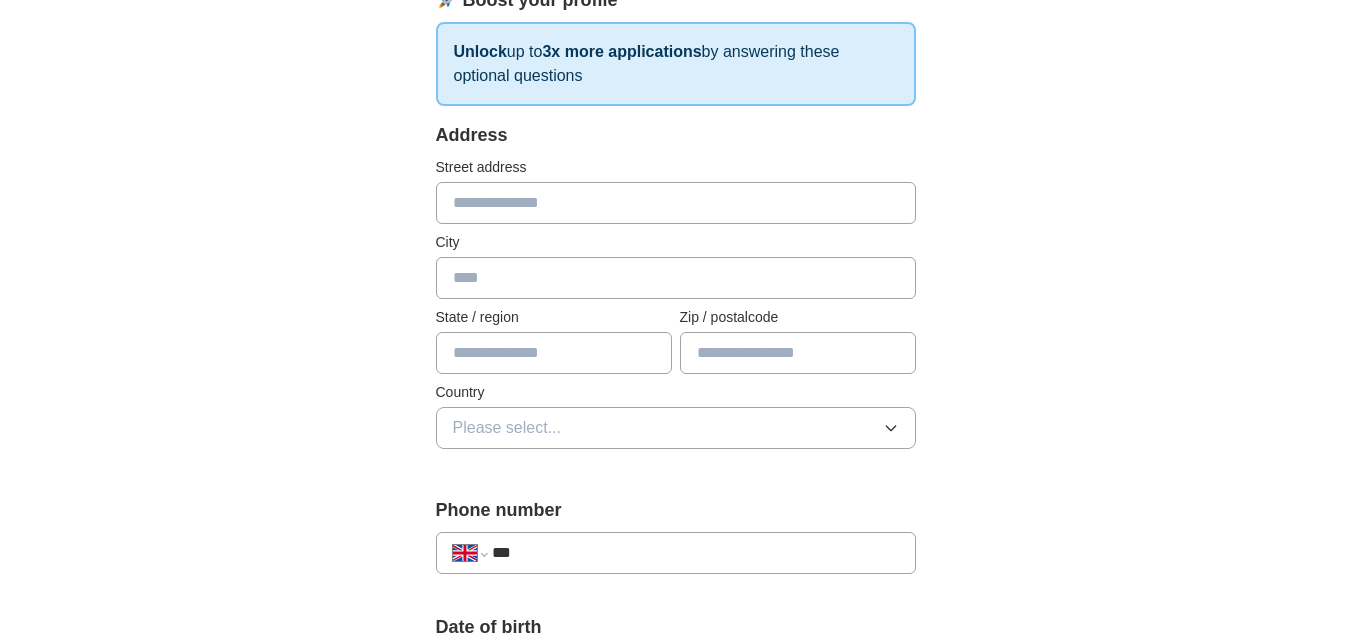 scroll, scrollTop: 320, scrollLeft: 0, axis: vertical 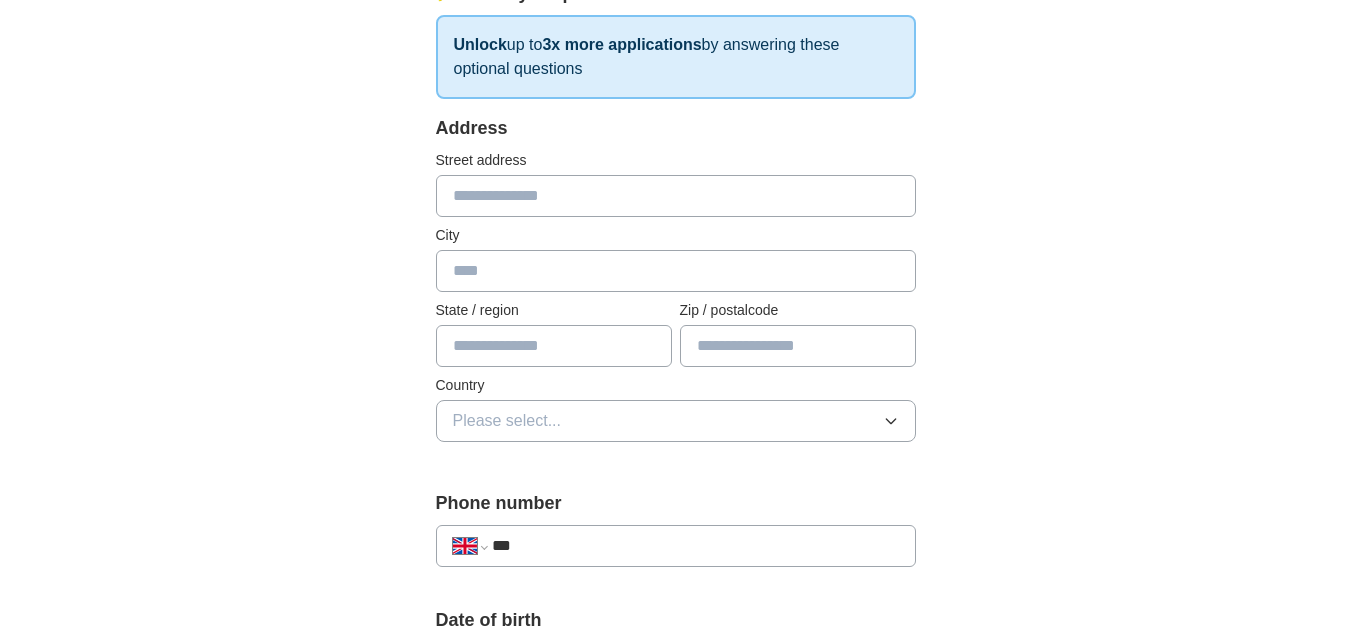 click at bounding box center [676, 196] 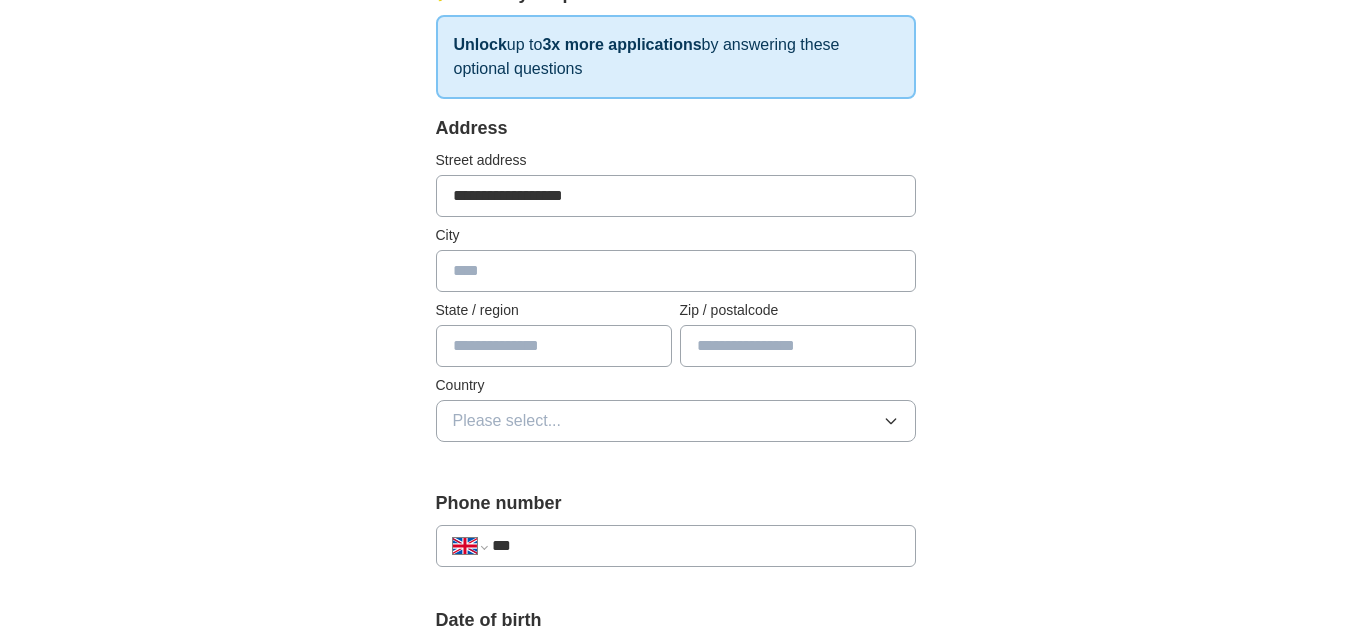 type on "********" 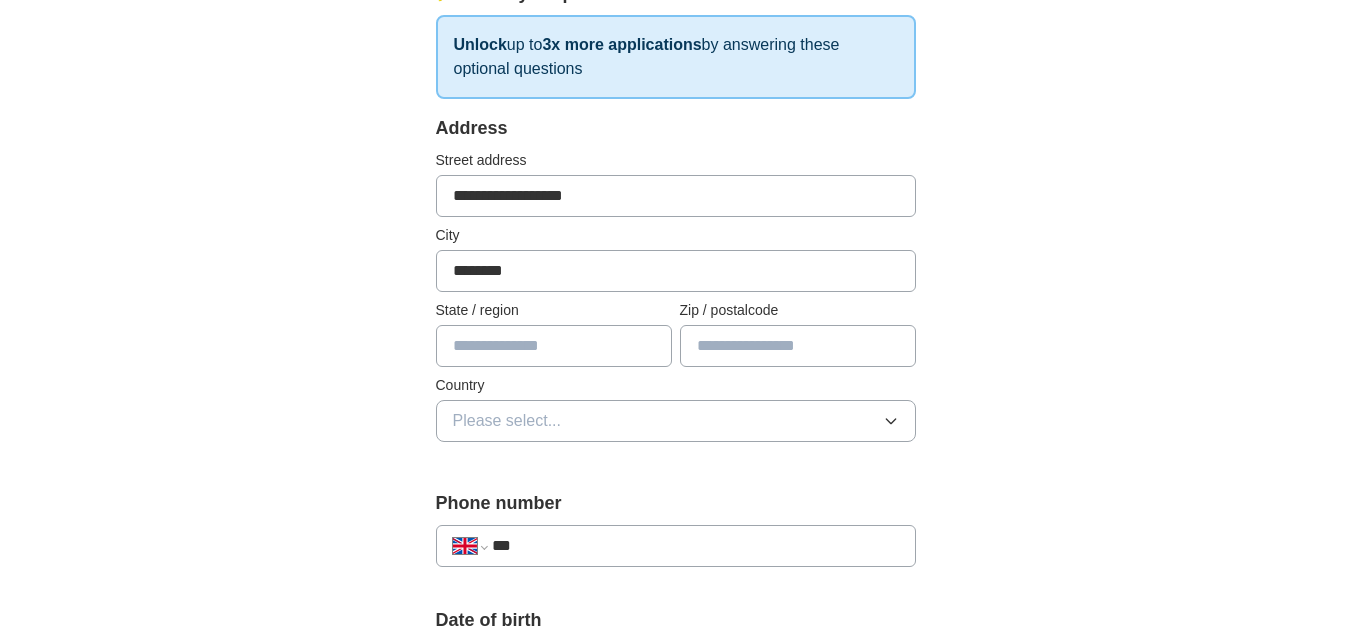 type on "**********" 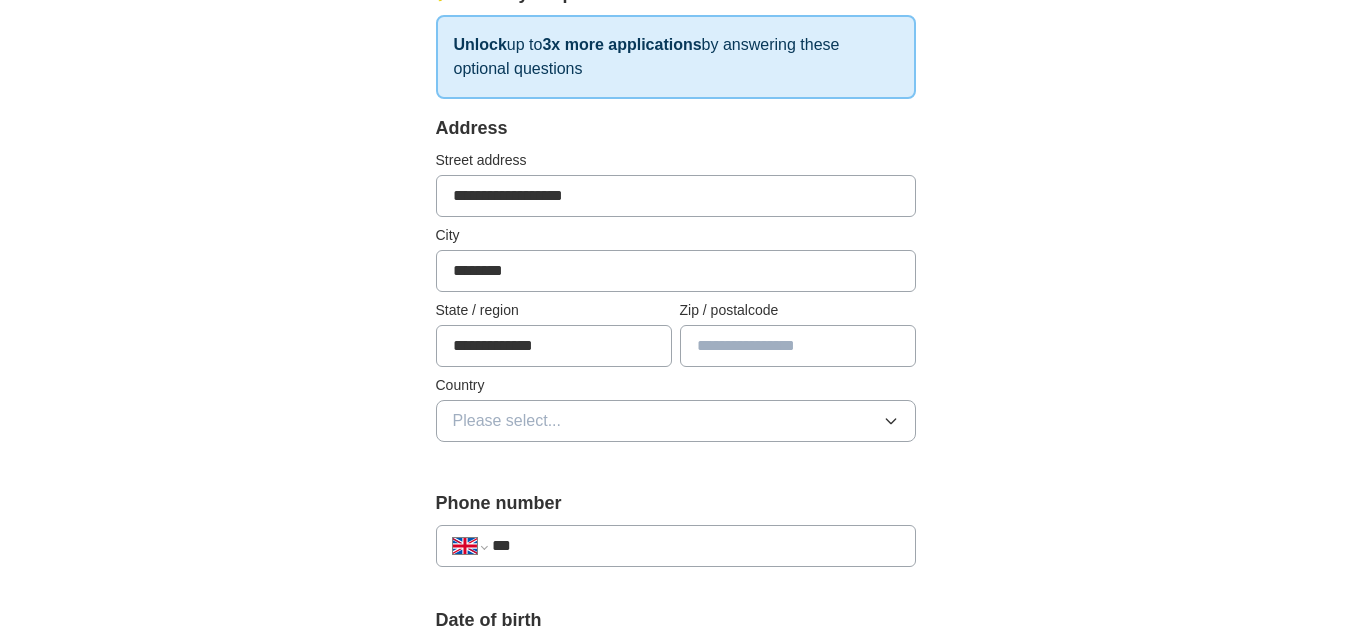 type on "********" 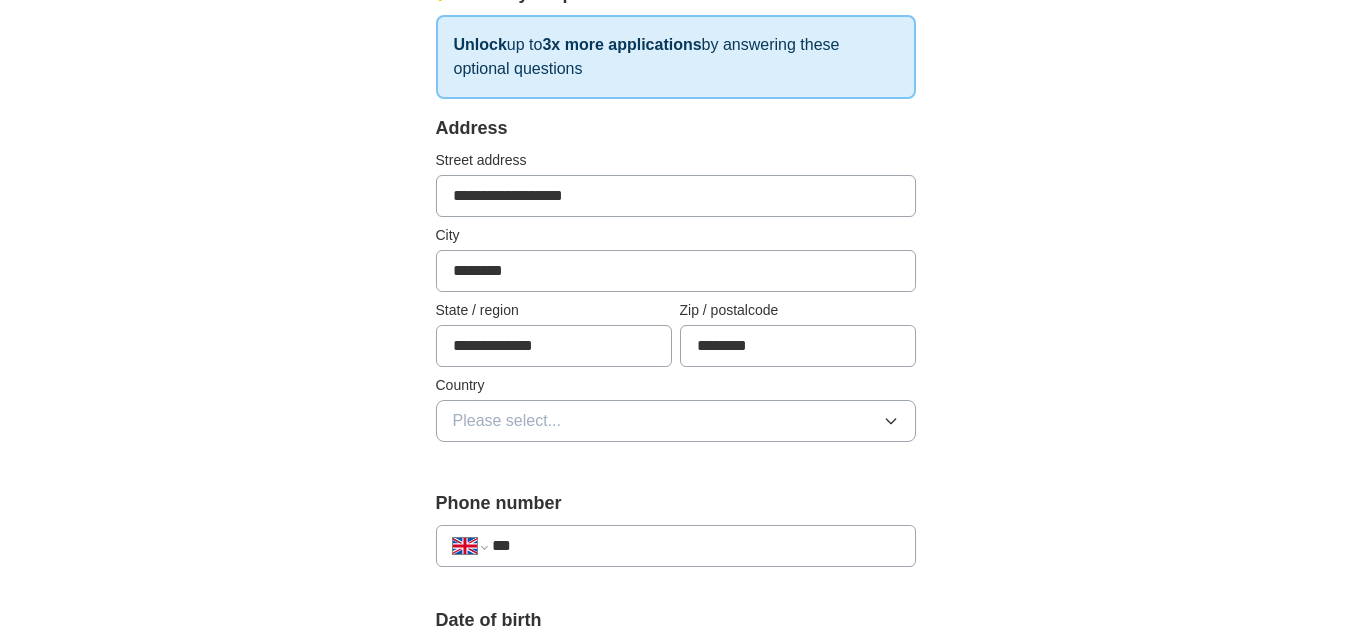 click on "Please select..." at bounding box center [676, 421] 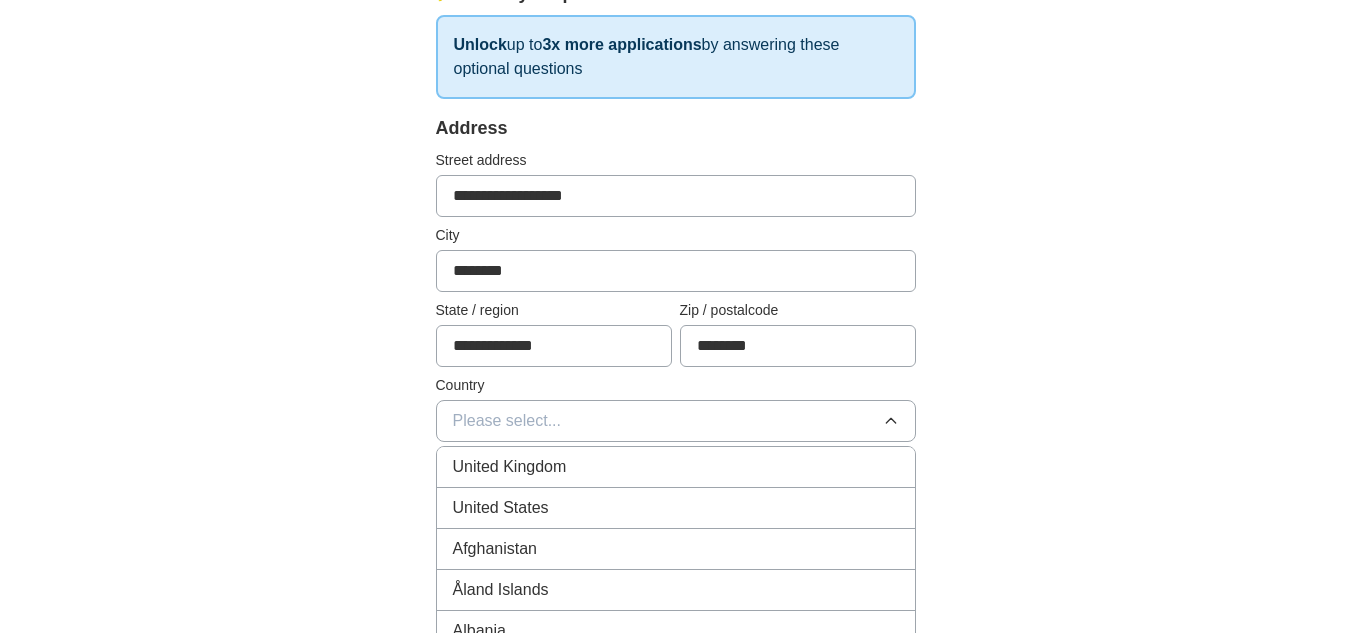 click on "United Kingdom" at bounding box center (676, 467) 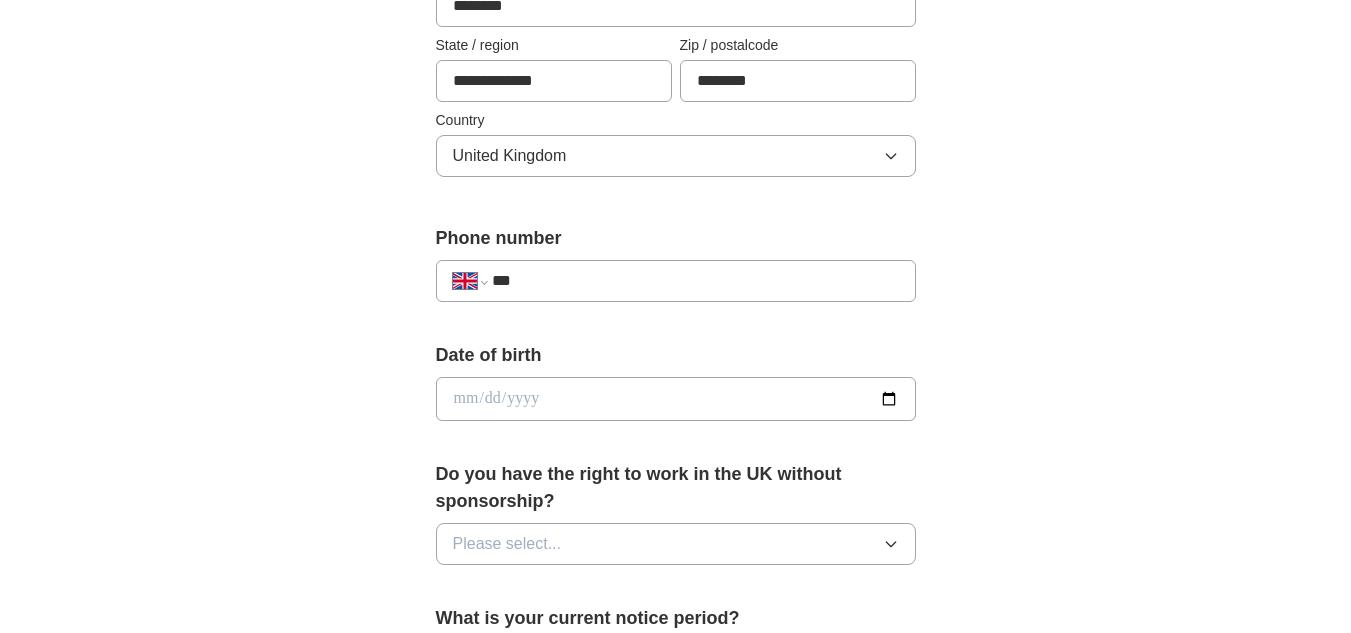 scroll, scrollTop: 592, scrollLeft: 0, axis: vertical 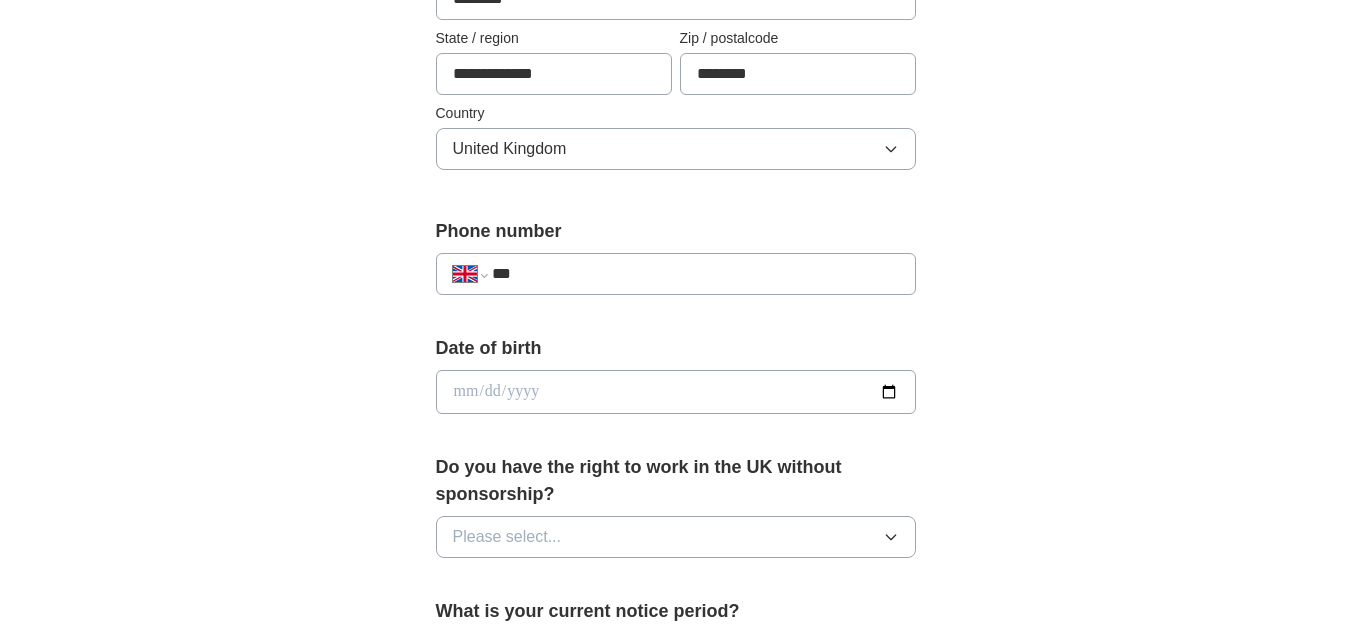 click on "***" at bounding box center (695, 274) 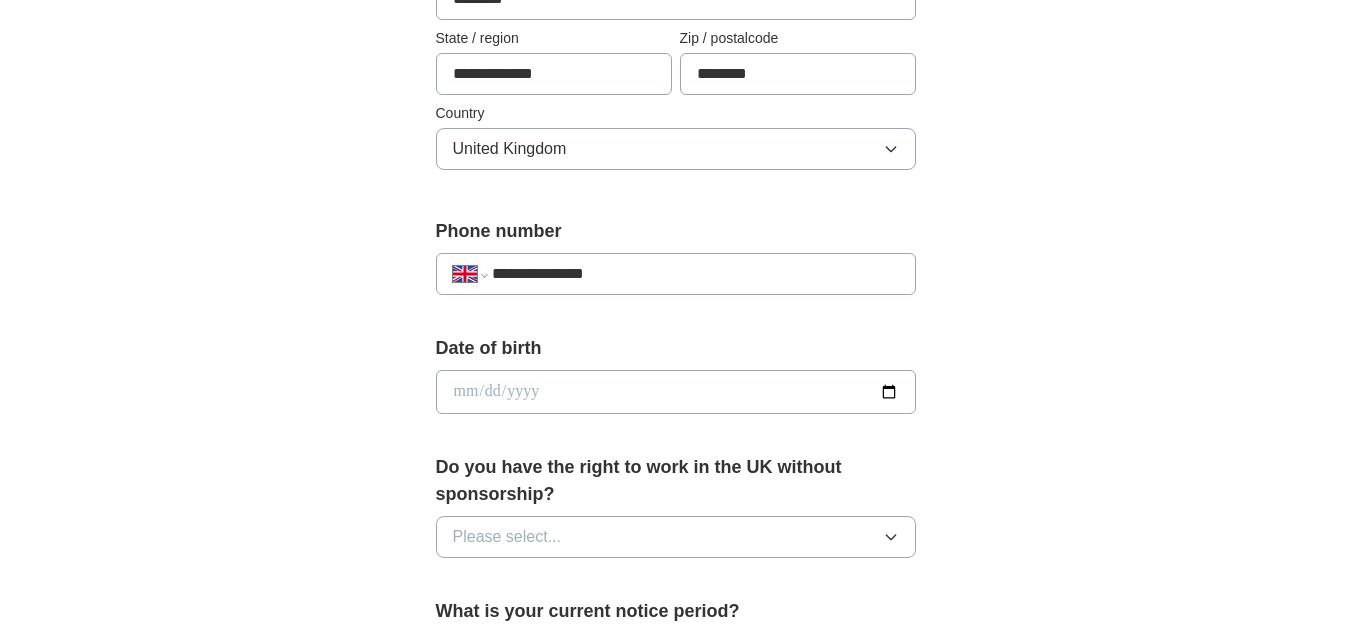 click at bounding box center [676, 392] 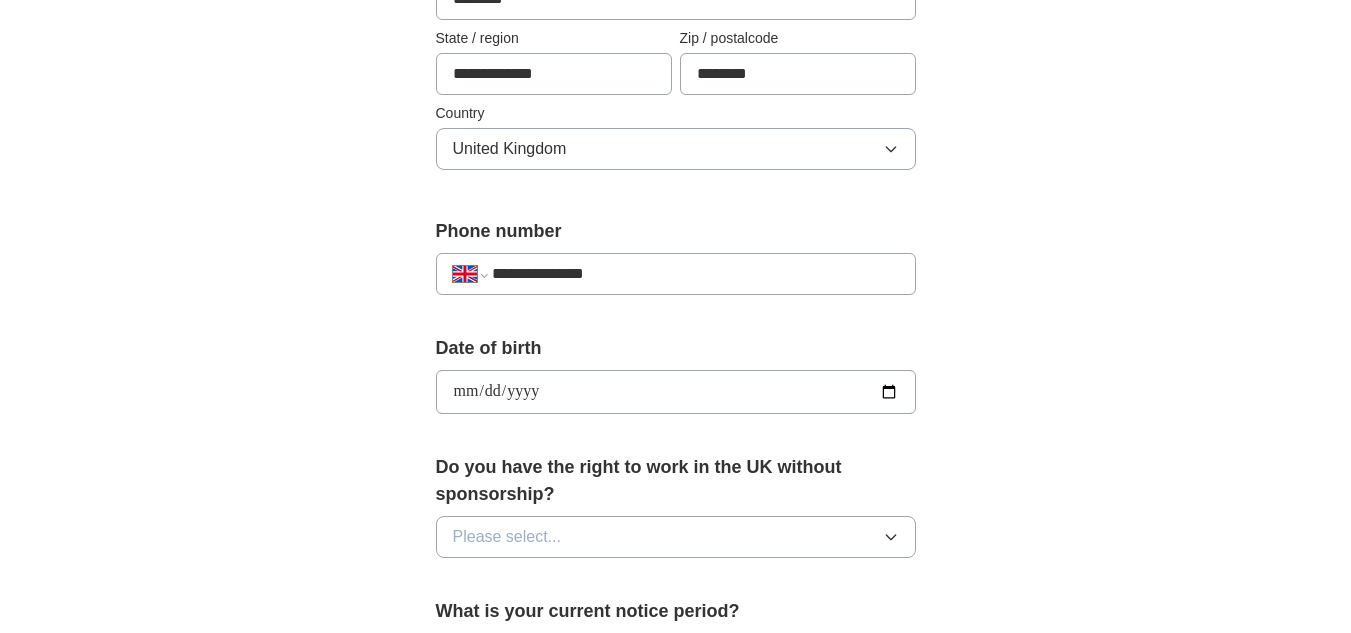 type on "**********" 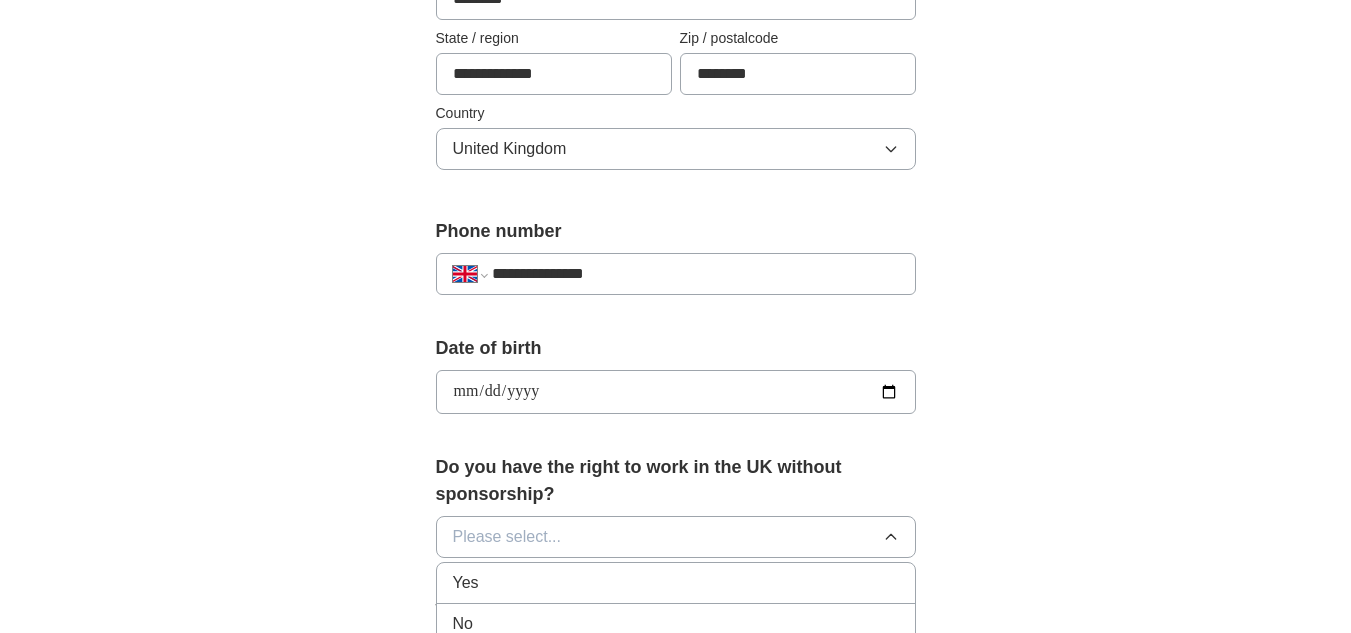 click on "Yes" at bounding box center [676, 583] 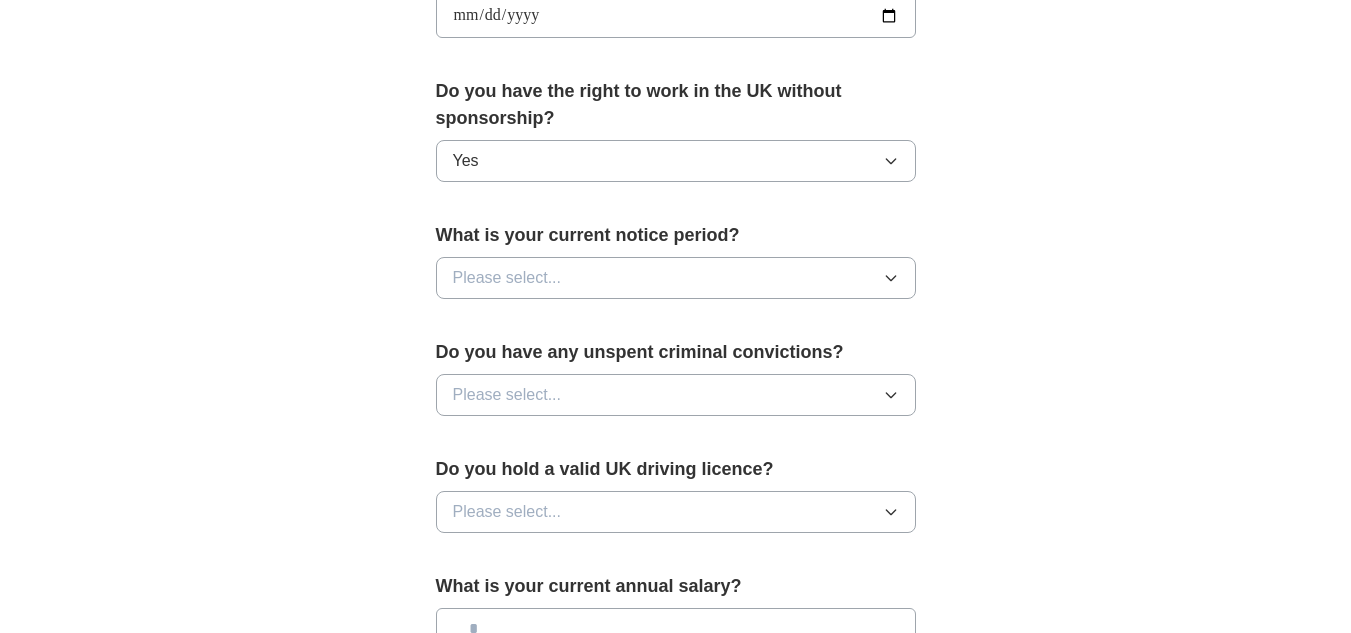scroll, scrollTop: 971, scrollLeft: 0, axis: vertical 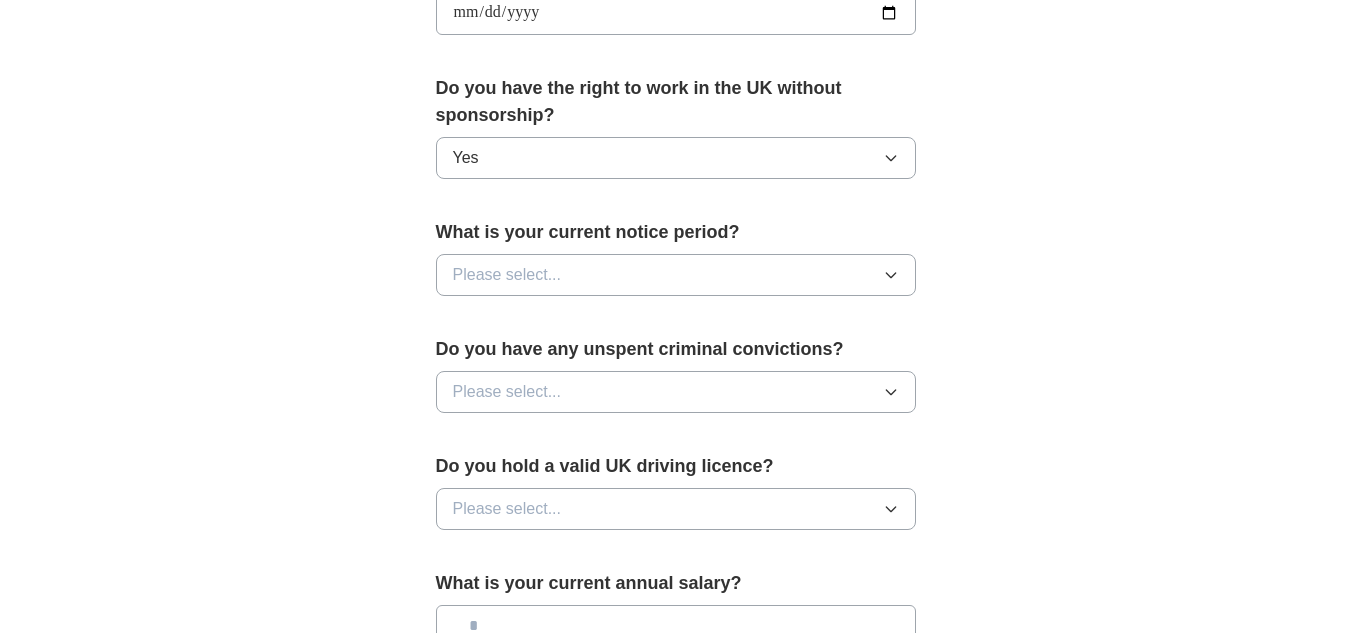 click on "Please select..." at bounding box center [676, 275] 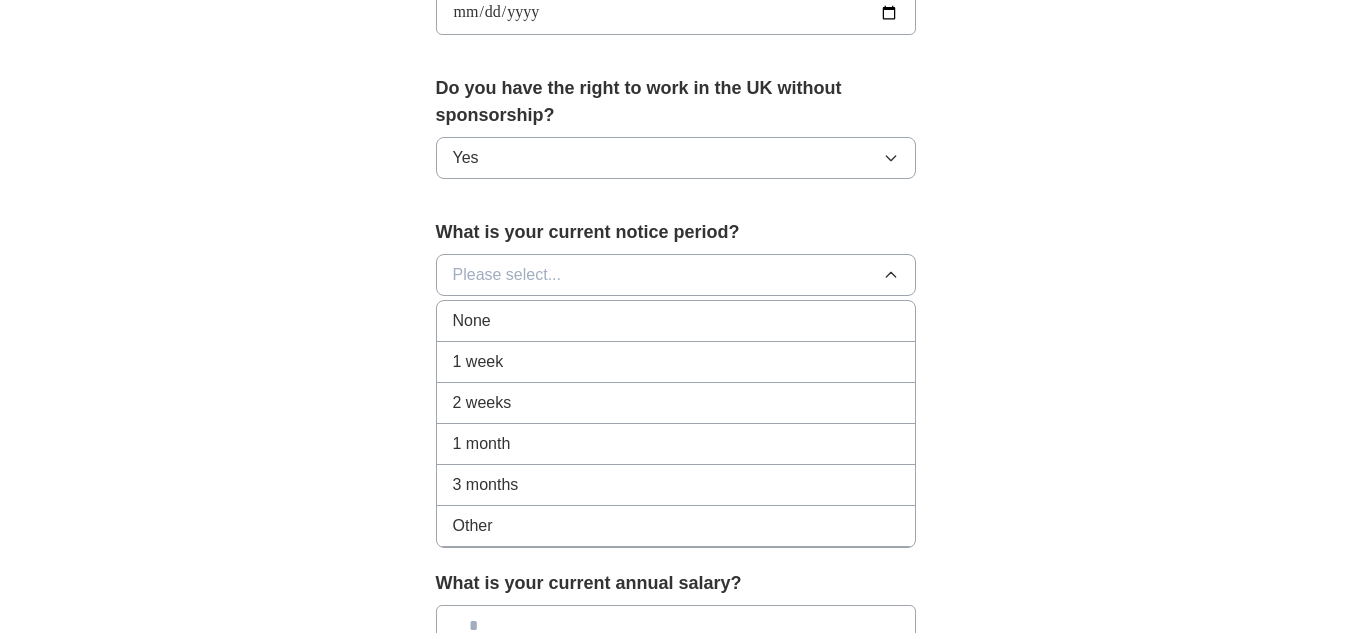 click on "2 weeks" at bounding box center (676, 403) 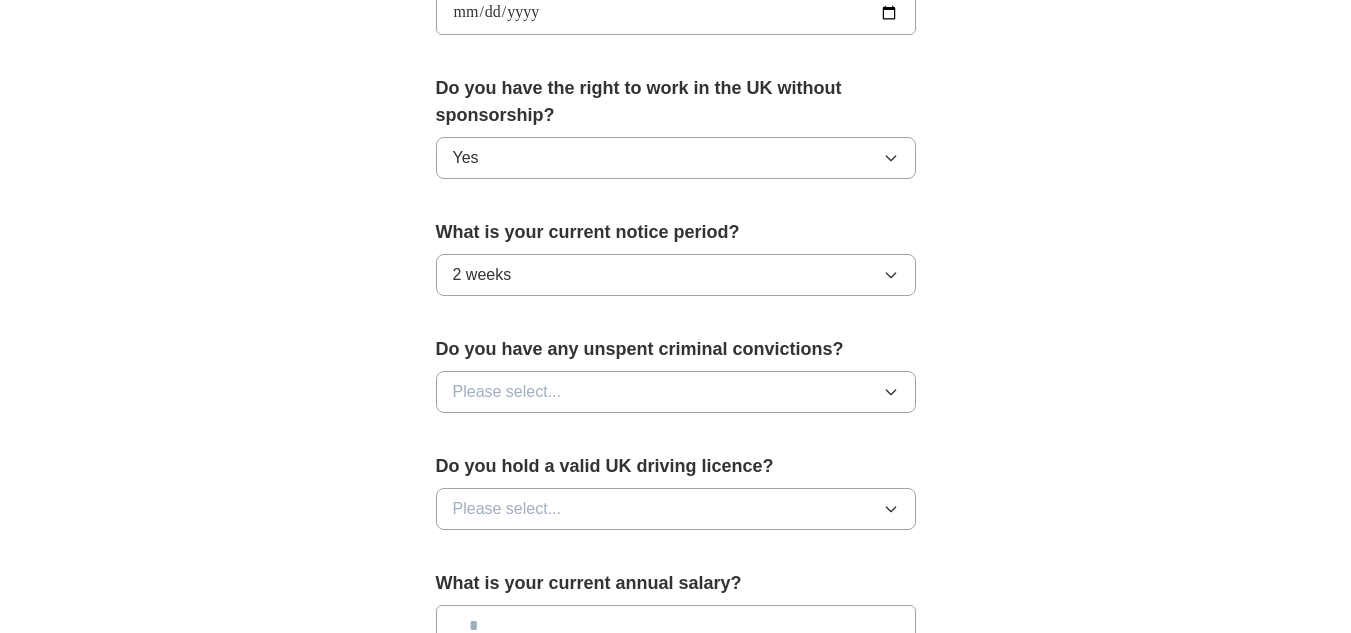 click on "Please select..." at bounding box center (676, 392) 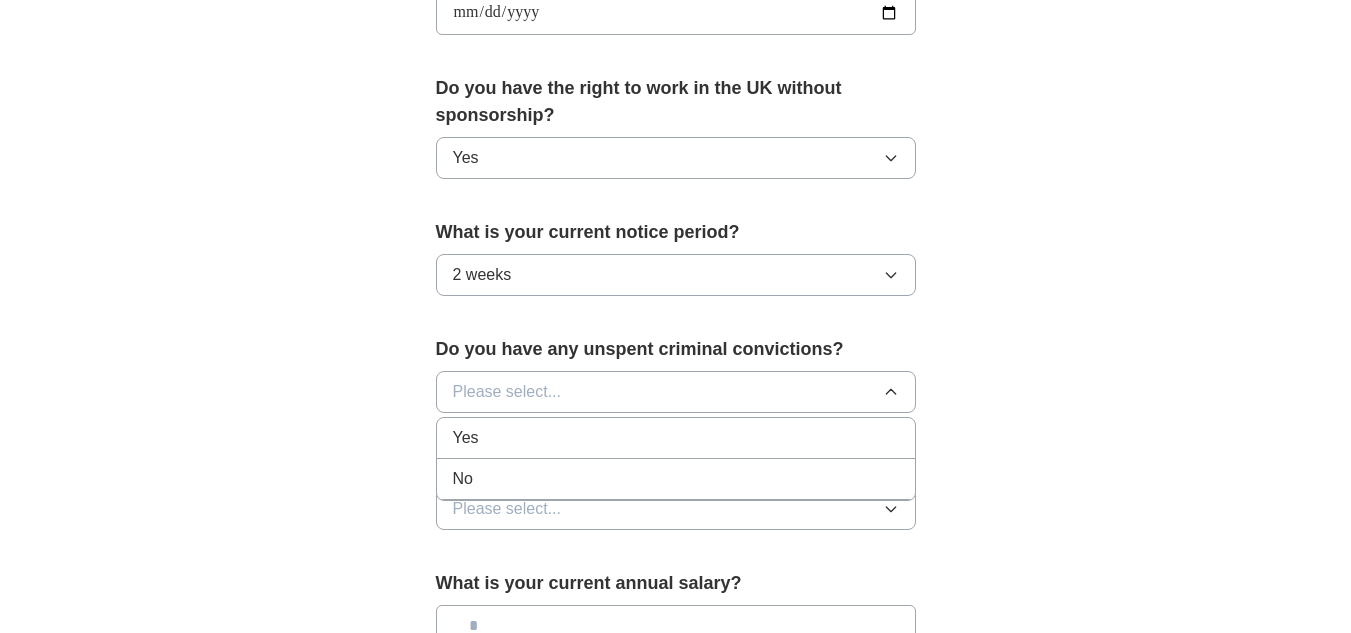 click on "No" at bounding box center (676, 479) 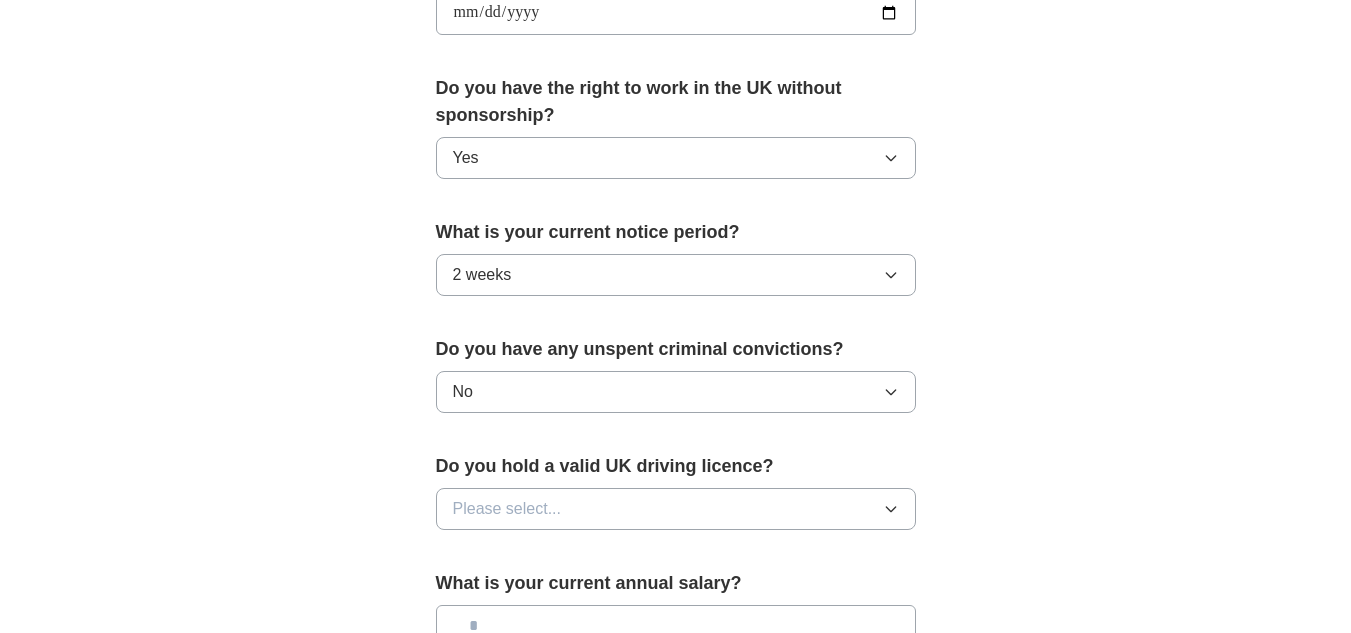 click on "Please select..." at bounding box center (676, 509) 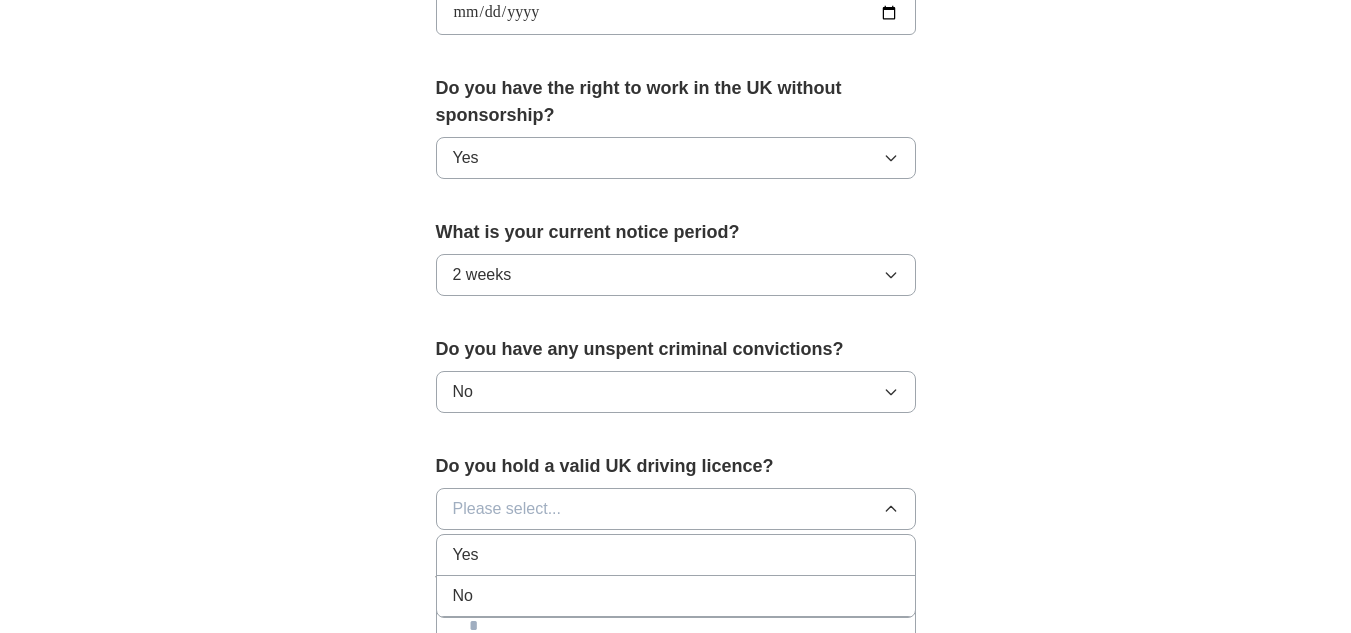 click on "Yes" at bounding box center [676, 555] 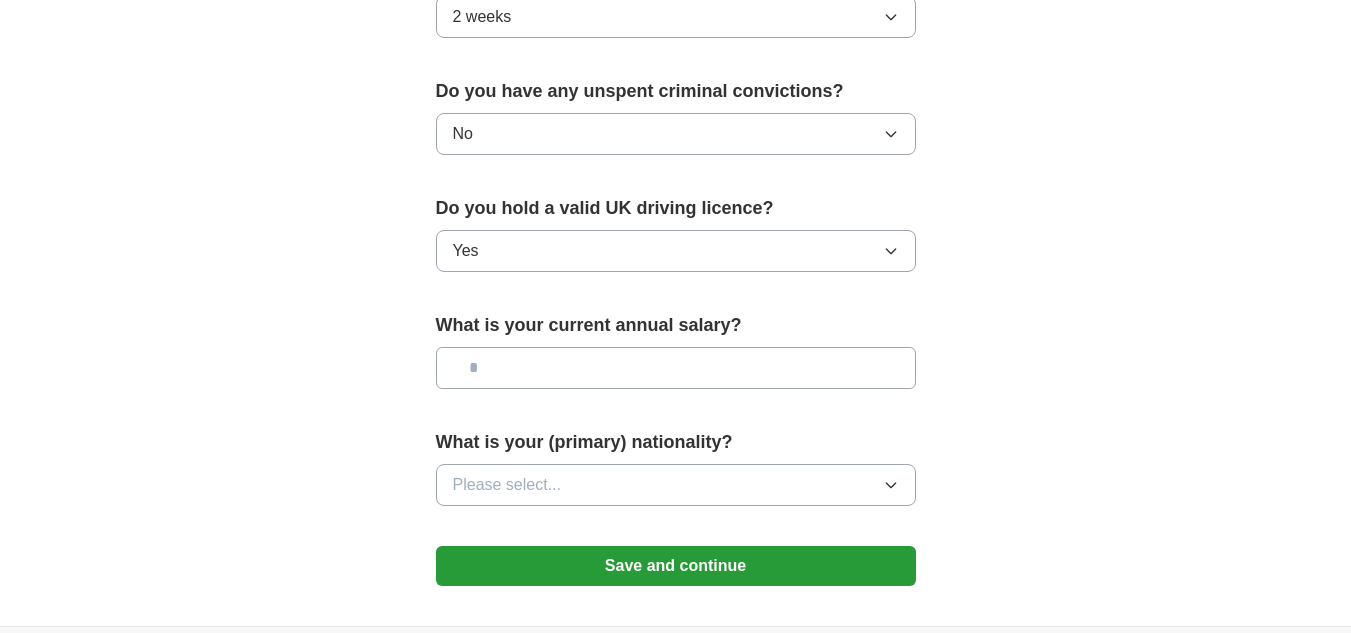 scroll, scrollTop: 1250, scrollLeft: 0, axis: vertical 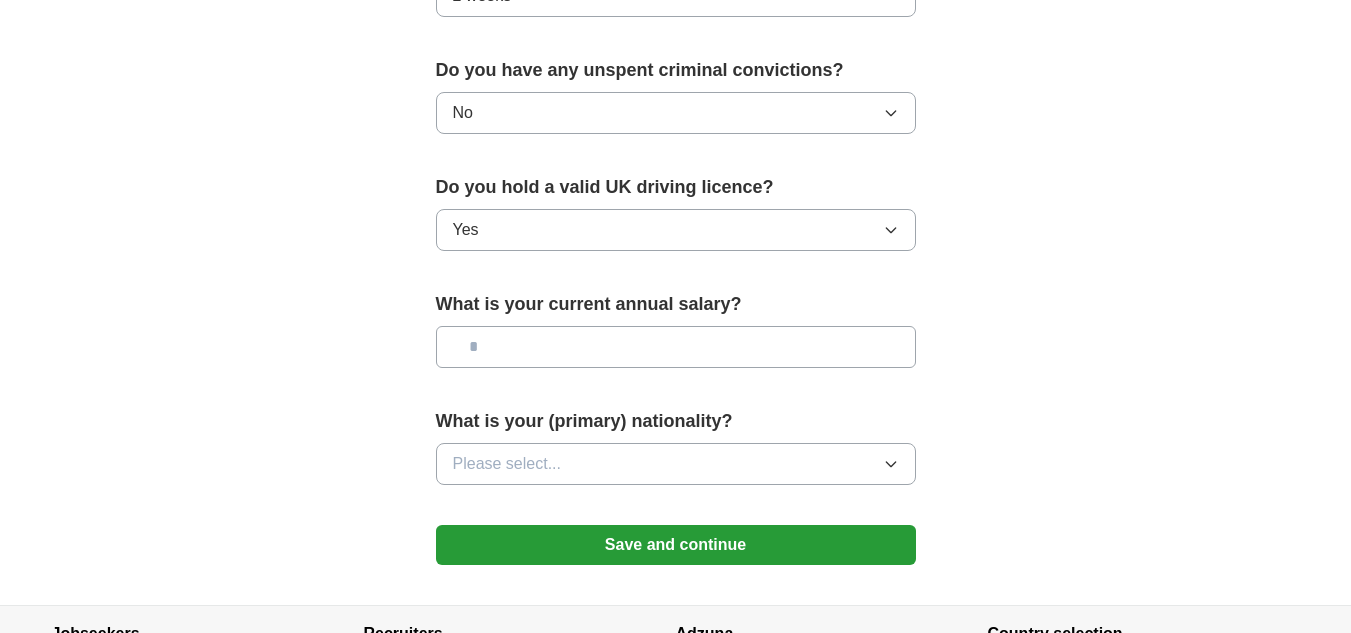 click at bounding box center [676, 347] 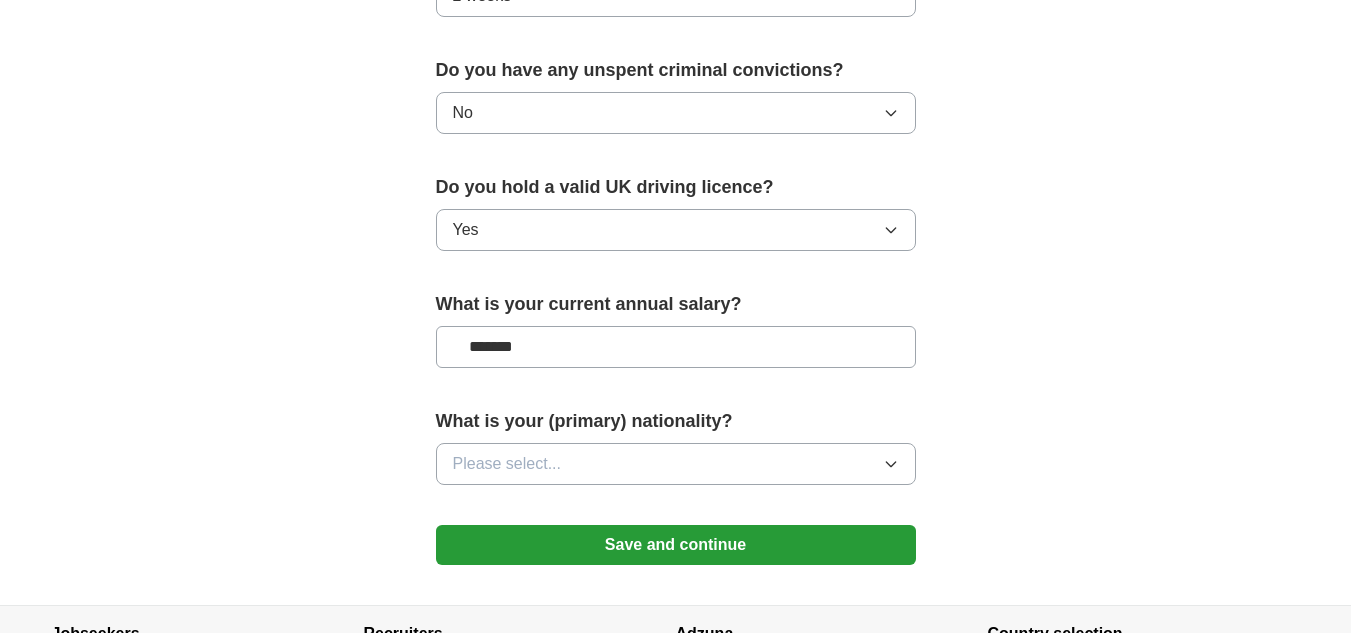 type on "*******" 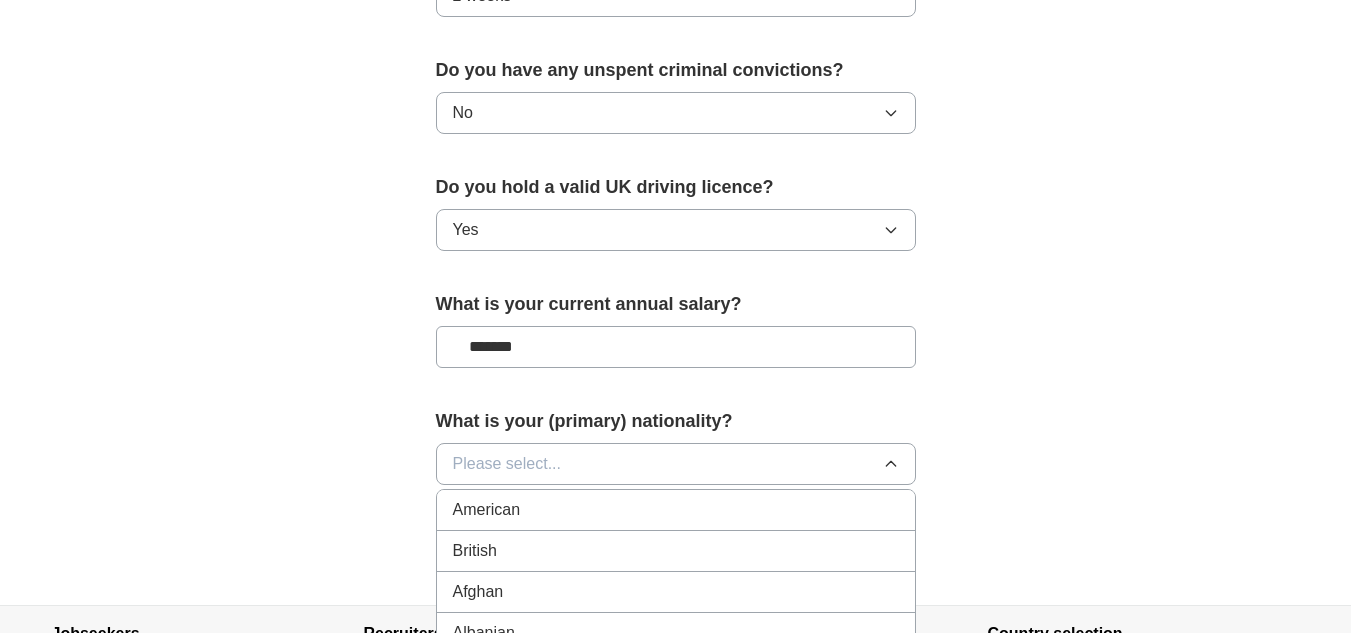 click on "British" at bounding box center [676, 551] 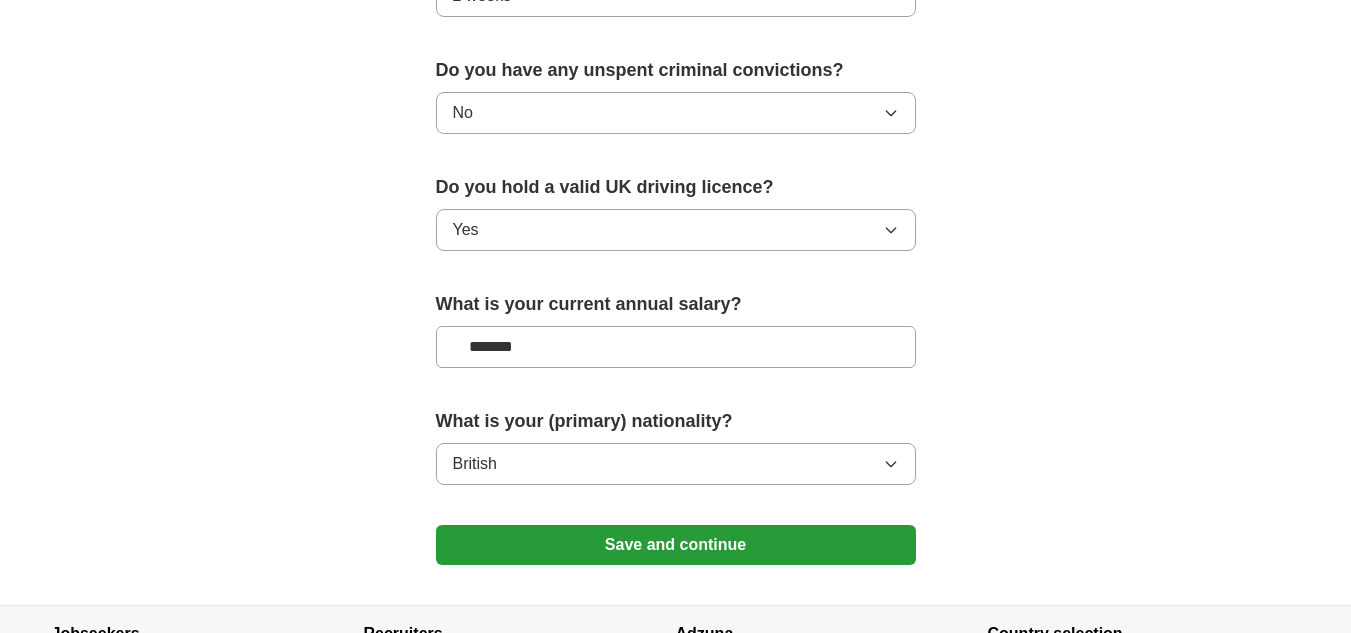click on "Save and continue" at bounding box center (676, 545) 